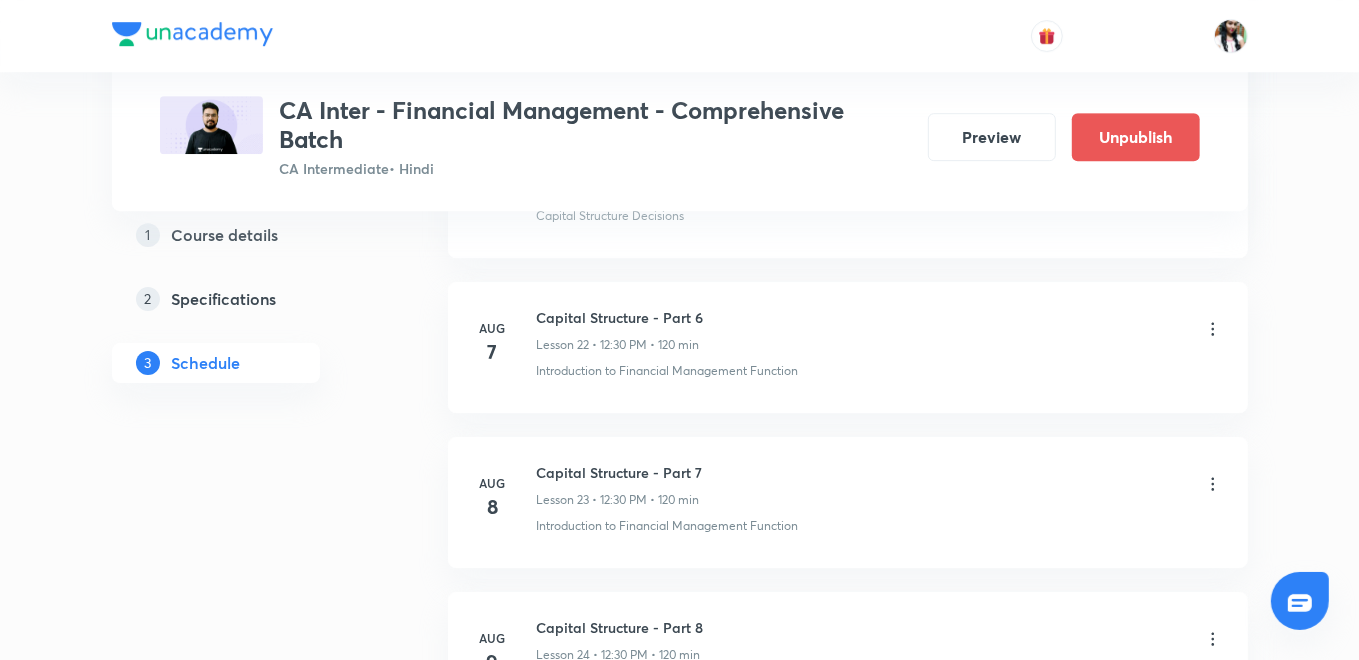 scroll, scrollTop: 0, scrollLeft: 0, axis: both 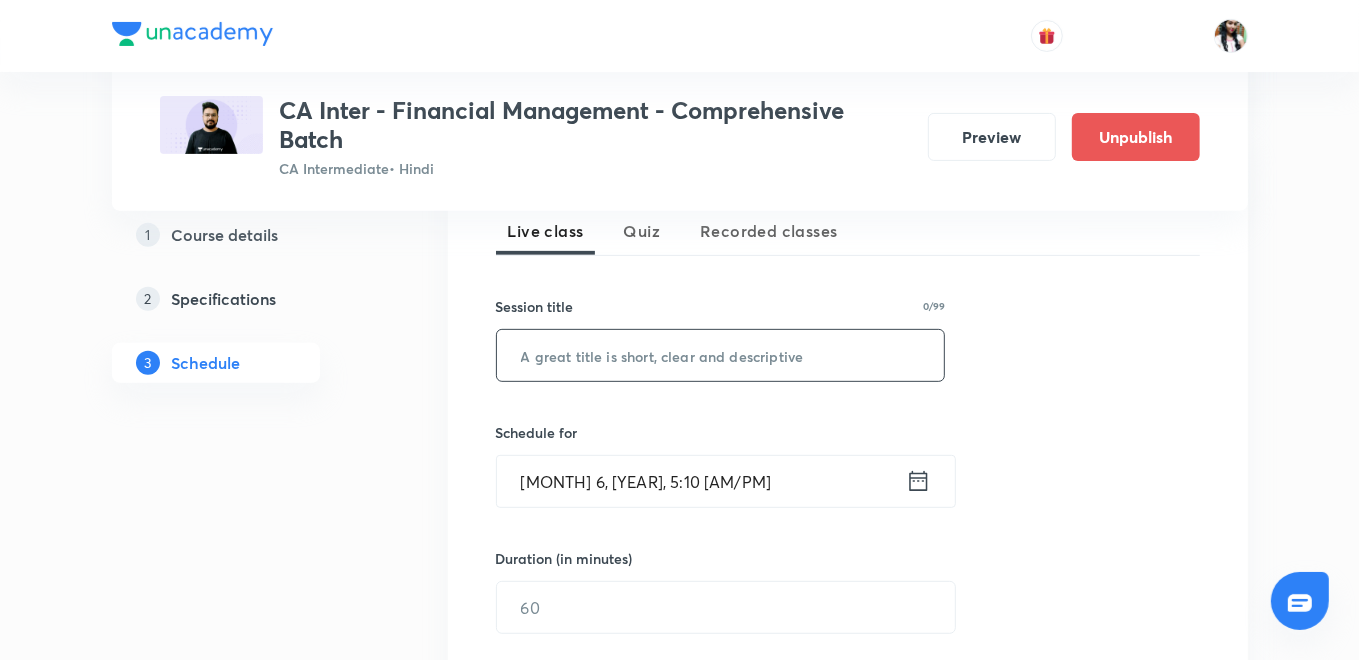 click at bounding box center [721, 355] 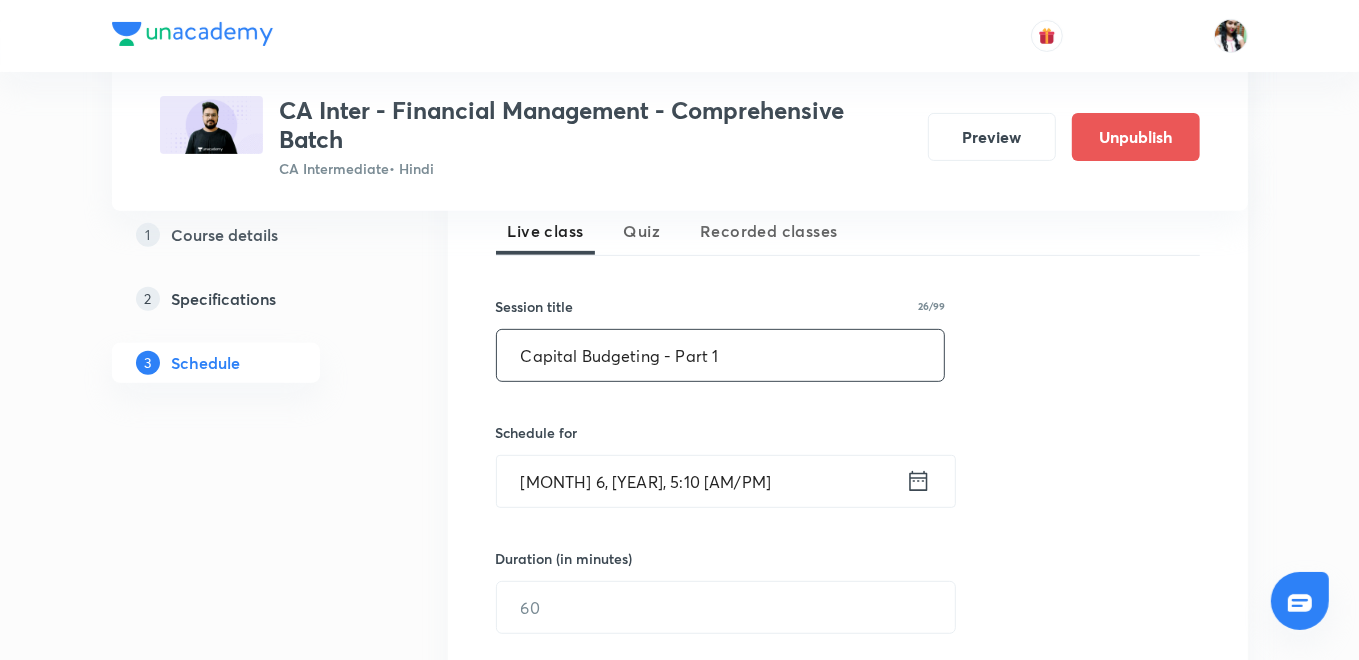 type on "Capital Budgeting - Part 1" 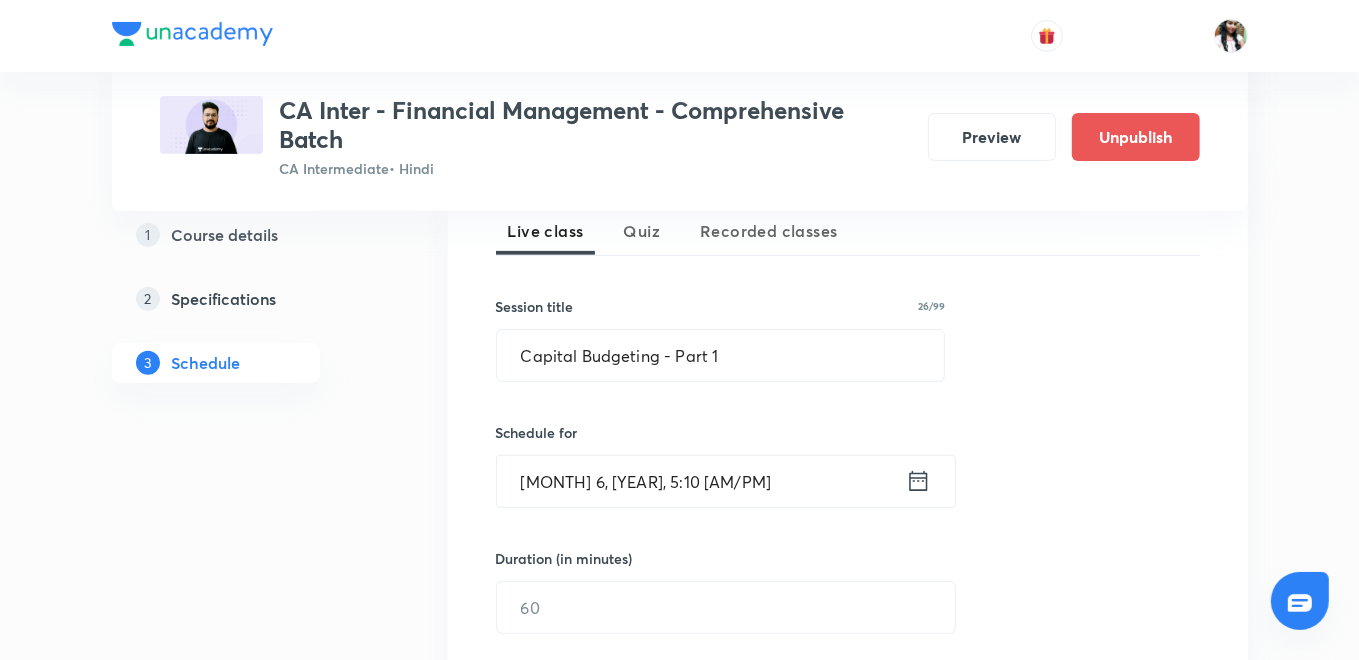 click 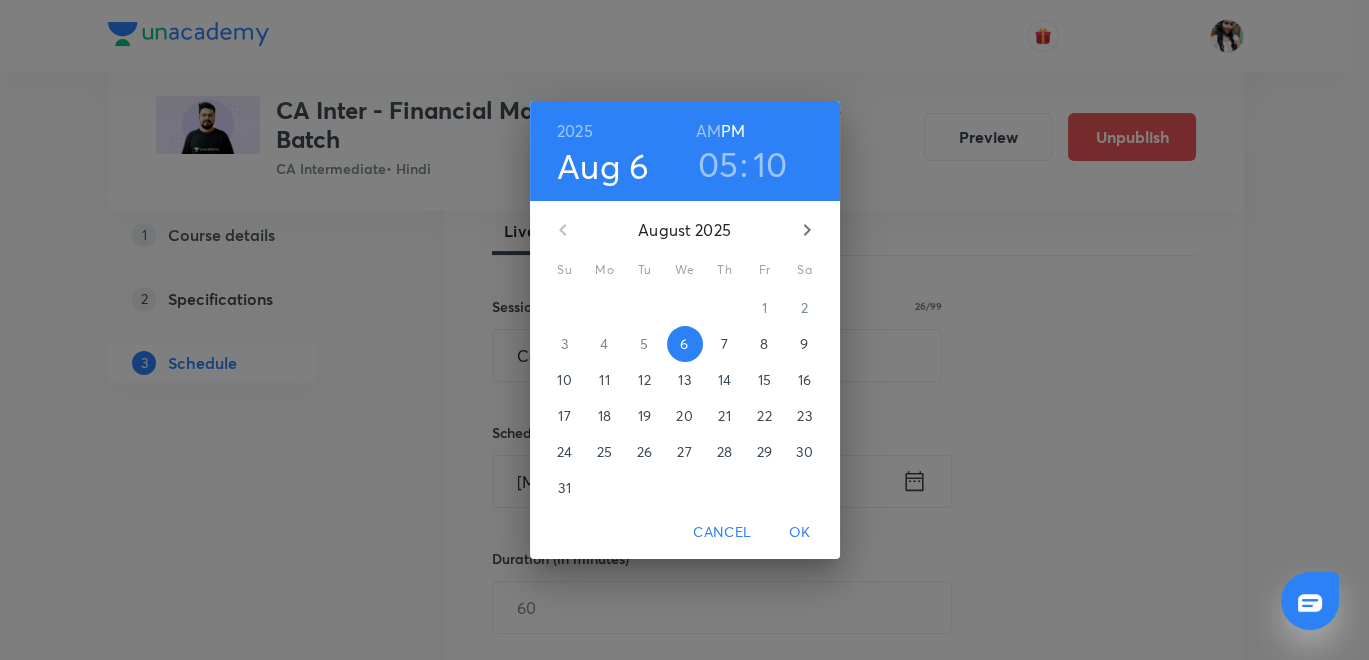 click on "11" at bounding box center (604, 380) 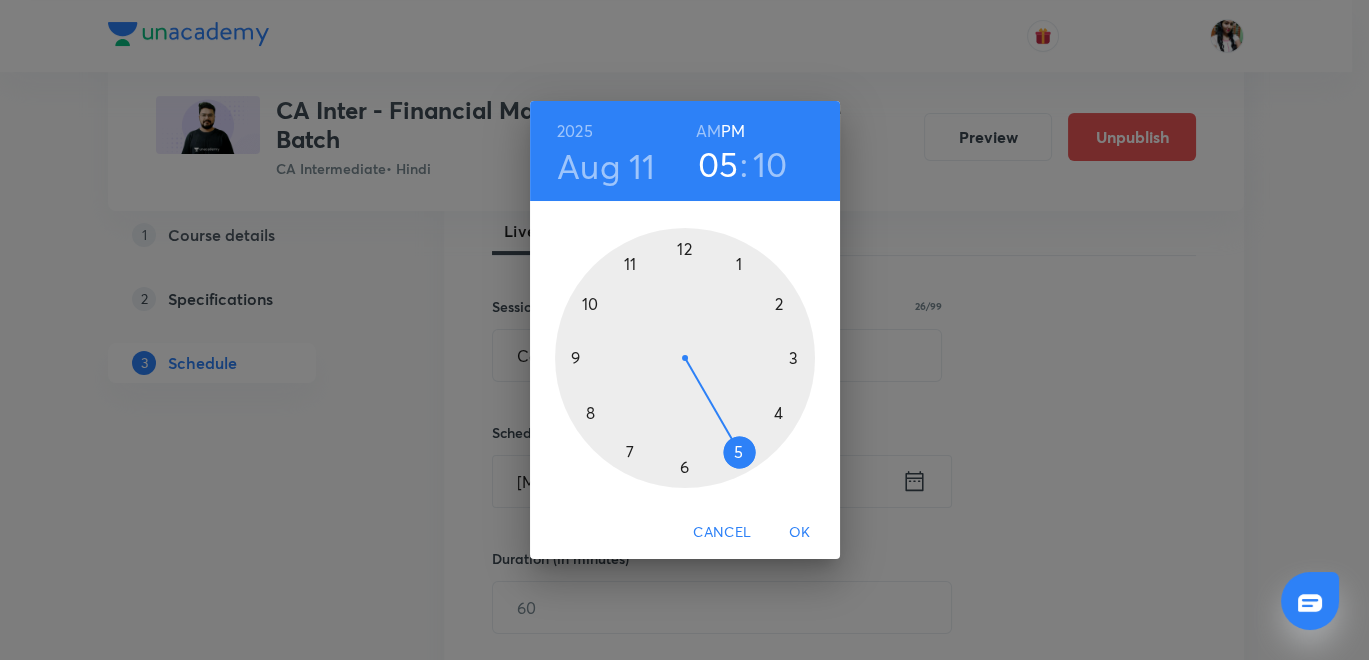 click at bounding box center [685, 358] 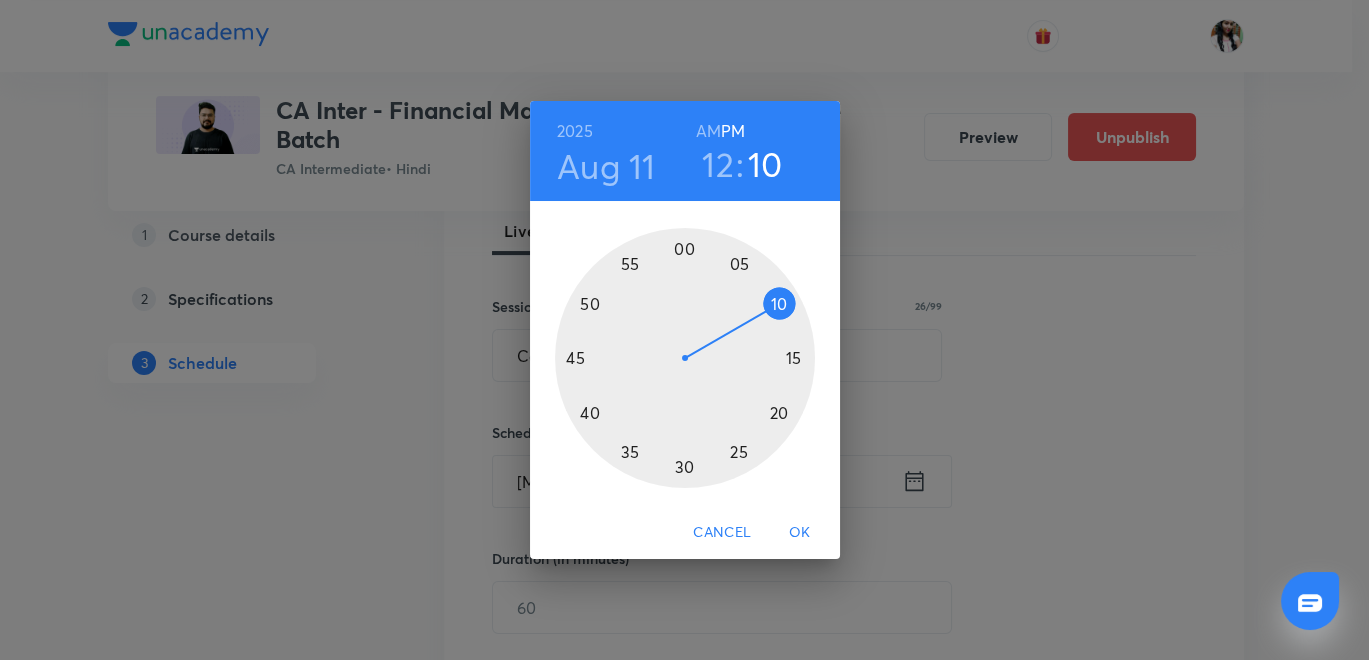 click at bounding box center [685, 358] 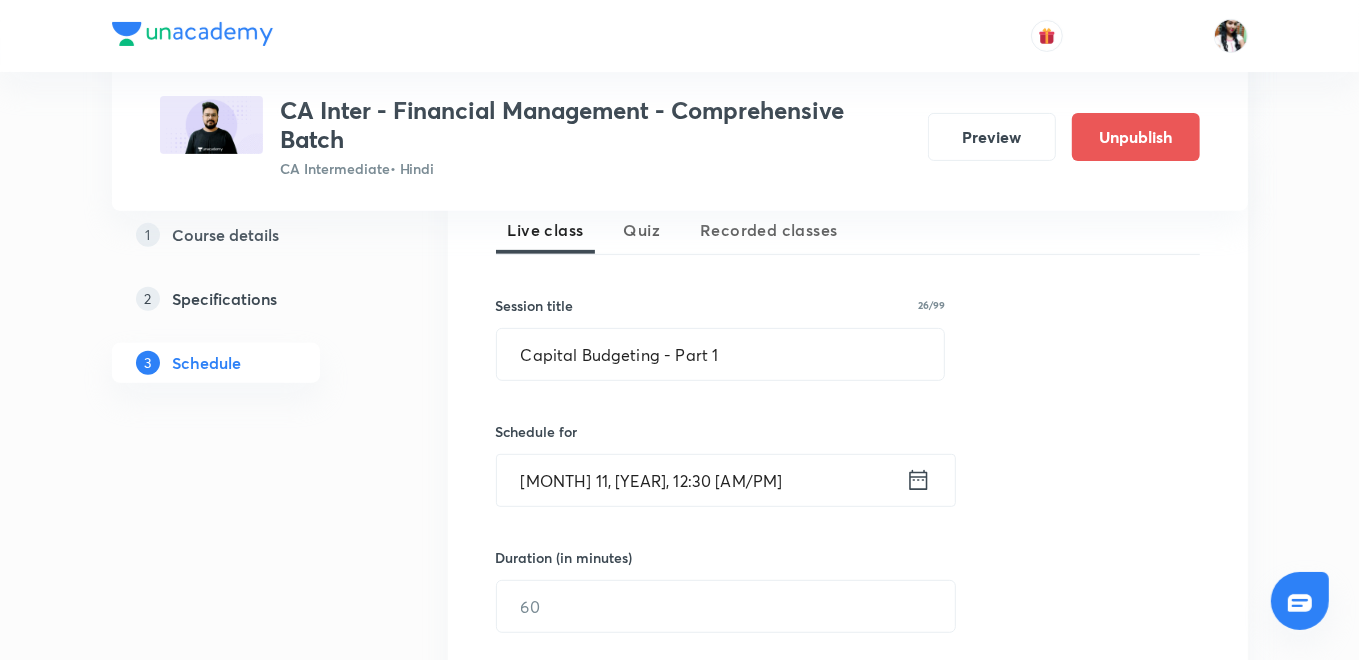 scroll, scrollTop: 567, scrollLeft: 0, axis: vertical 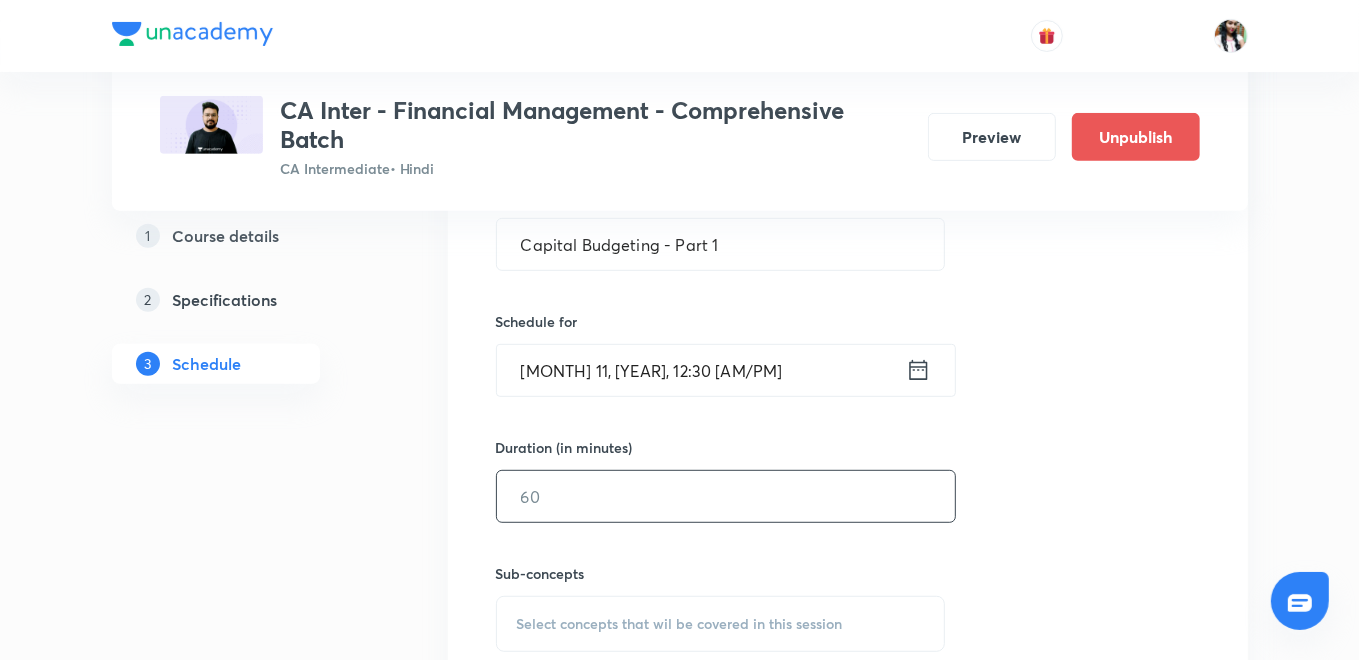click at bounding box center (726, 496) 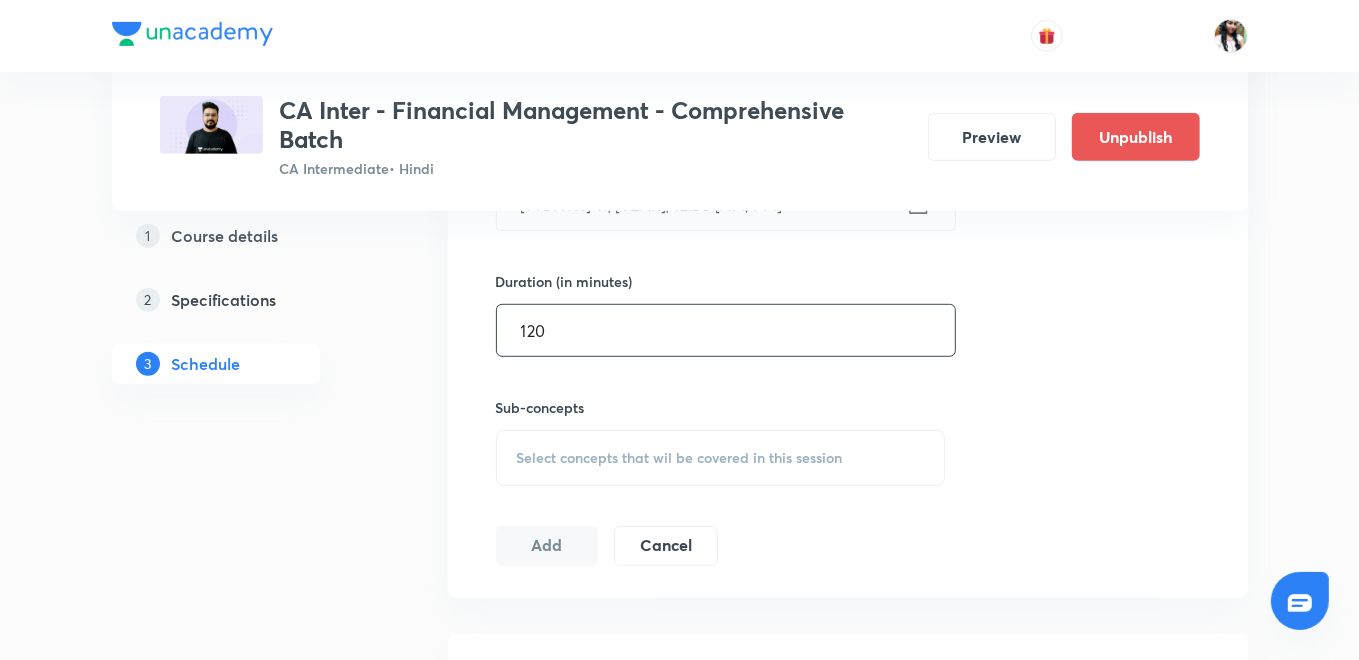 scroll, scrollTop: 789, scrollLeft: 0, axis: vertical 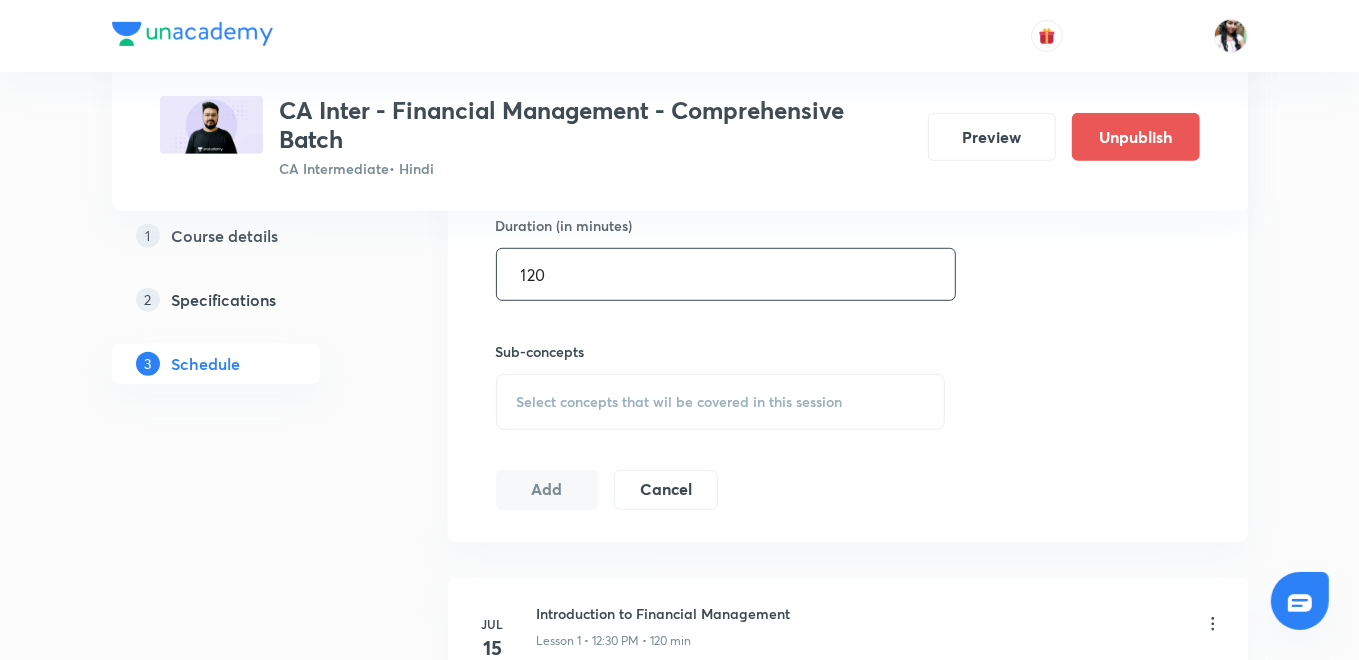 type on "120" 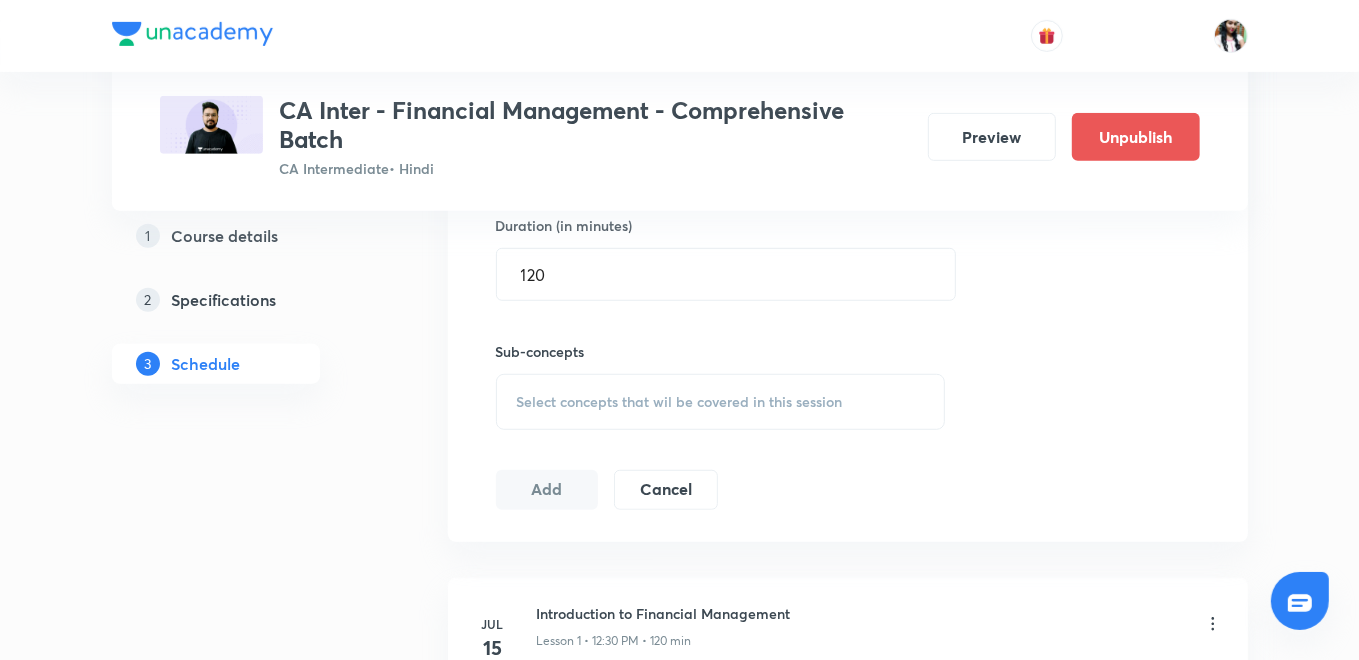 click on "Select concepts that wil be covered in this session" at bounding box center (680, 402) 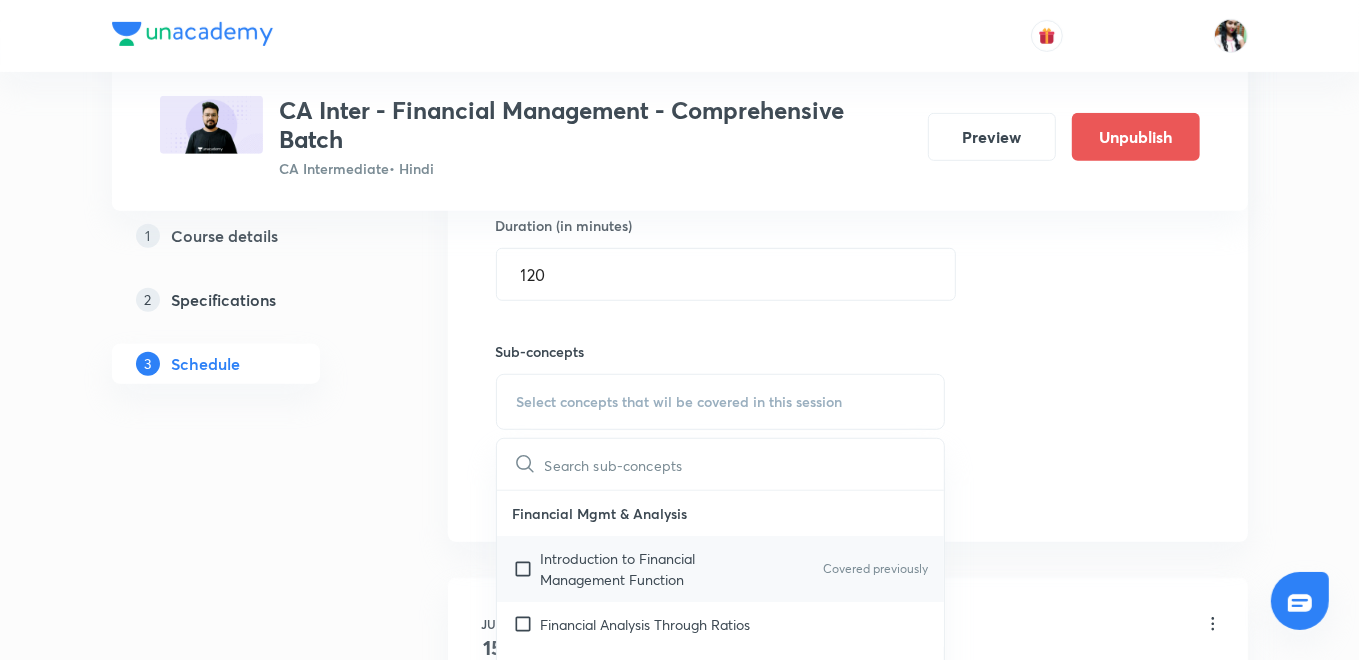 click on "Introduction to Financial Management Function" at bounding box center [642, 569] 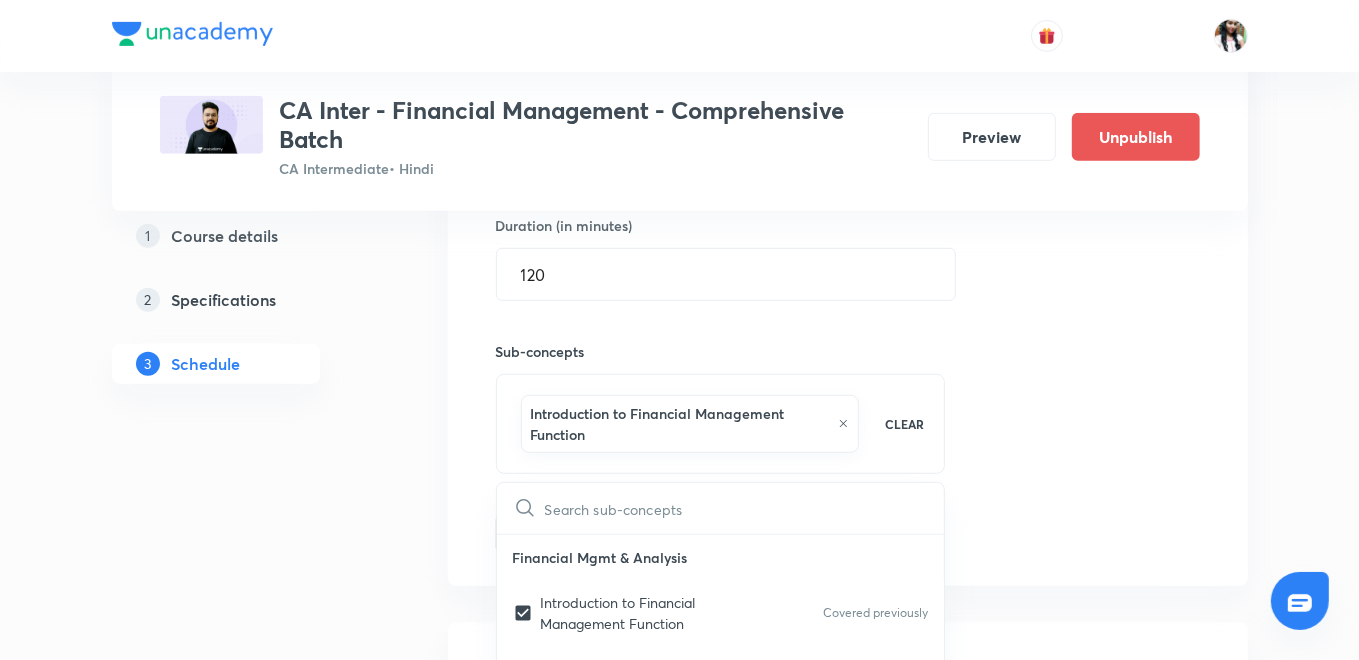 click on "Plus Courses CA Inter - Financial Management - Comprehensive Batch CA Intermediate  • Hindi Preview Unpublish 1 Course details 2 Specifications 3 Schedule Schedule 24  classes Topic coverage FM and Economics for Finance & Financial Management and Strategic Management Cover at least  60 % View details Session  25 Live class Quiz Recorded classes Session title 26/99 Capital Budgeting - Part 1 ​ Schedule for [MONTH] 11, [YEAR], 12:30 [AM/PM] ​ Duration (in minutes) 120 ​ Sub-concepts Introduction to Financial Management Function CLEAR ​ Financial Mgmt & Analysis Introduction to Financial Management Function Covered previously Financial Analysis Through Ratios Financing Decisions Leverages Covered previously Capital Structure Decisions Covered previously Cost of Capital Covered previously Lease Financing Sources of Finance Capital Investment Decisions Adjustment of Risk and Uncertainty in Capital Budgeting Decision Dividend Decisions Capital Investment Decisions Management of Working Capital National Income Add 15" at bounding box center (680, 1896) 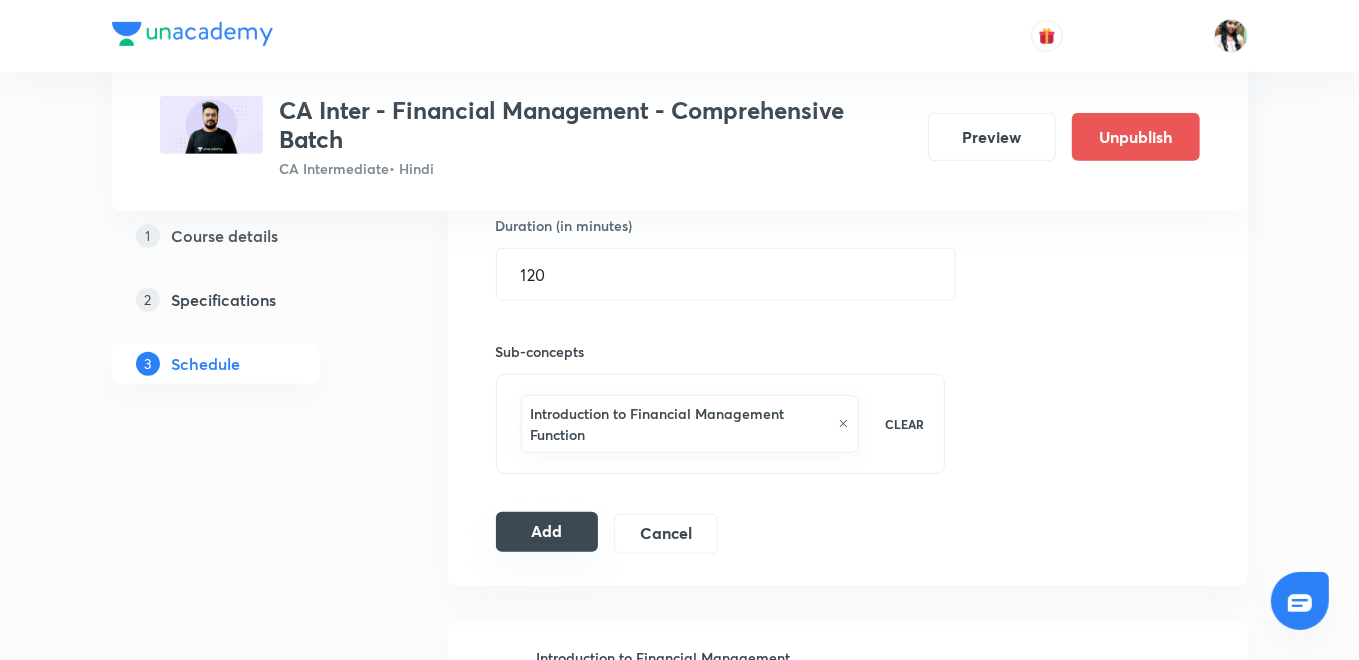 click on "Add" at bounding box center [547, 532] 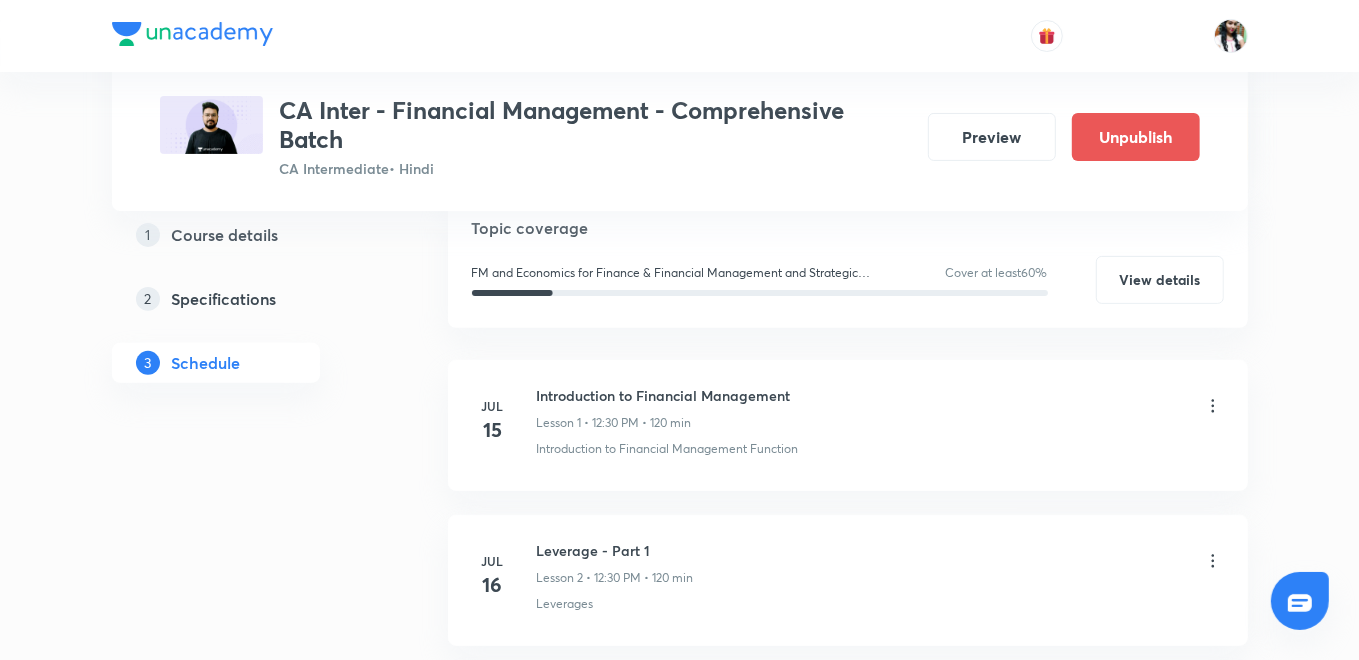 scroll, scrollTop: 11, scrollLeft: 0, axis: vertical 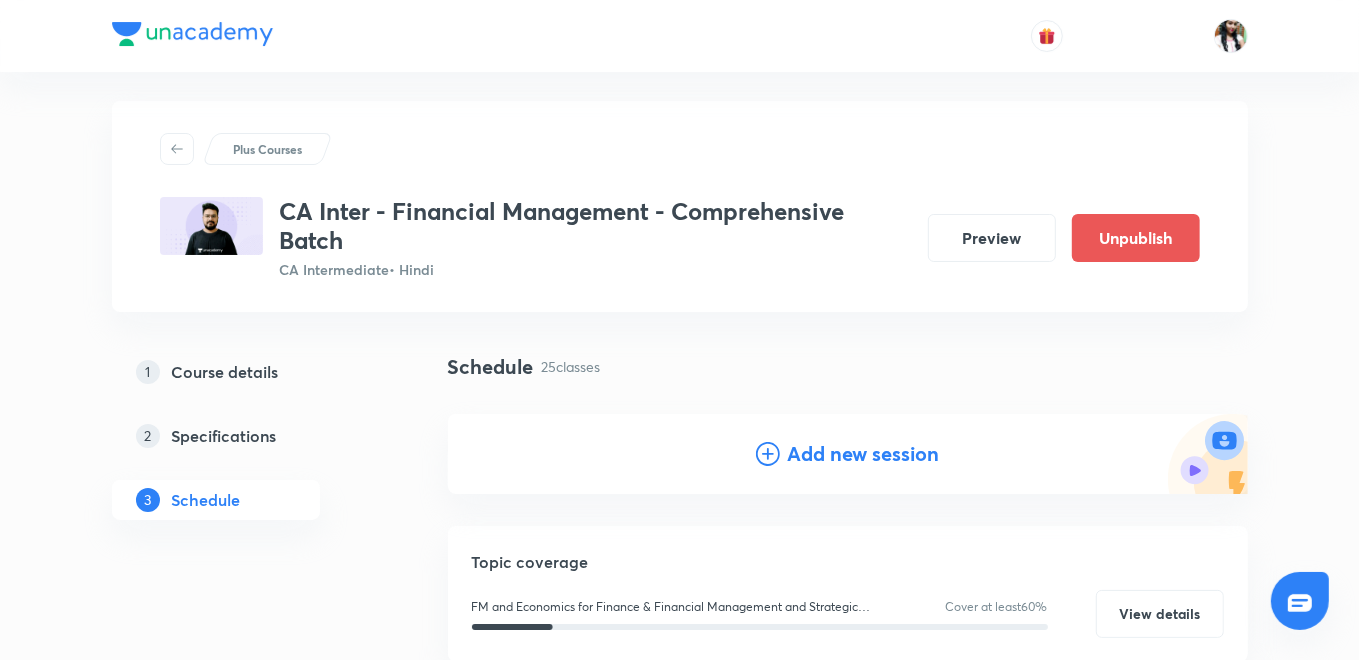 drag, startPoint x: 828, startPoint y: 466, endPoint x: 776, endPoint y: 393, distance: 89.62701 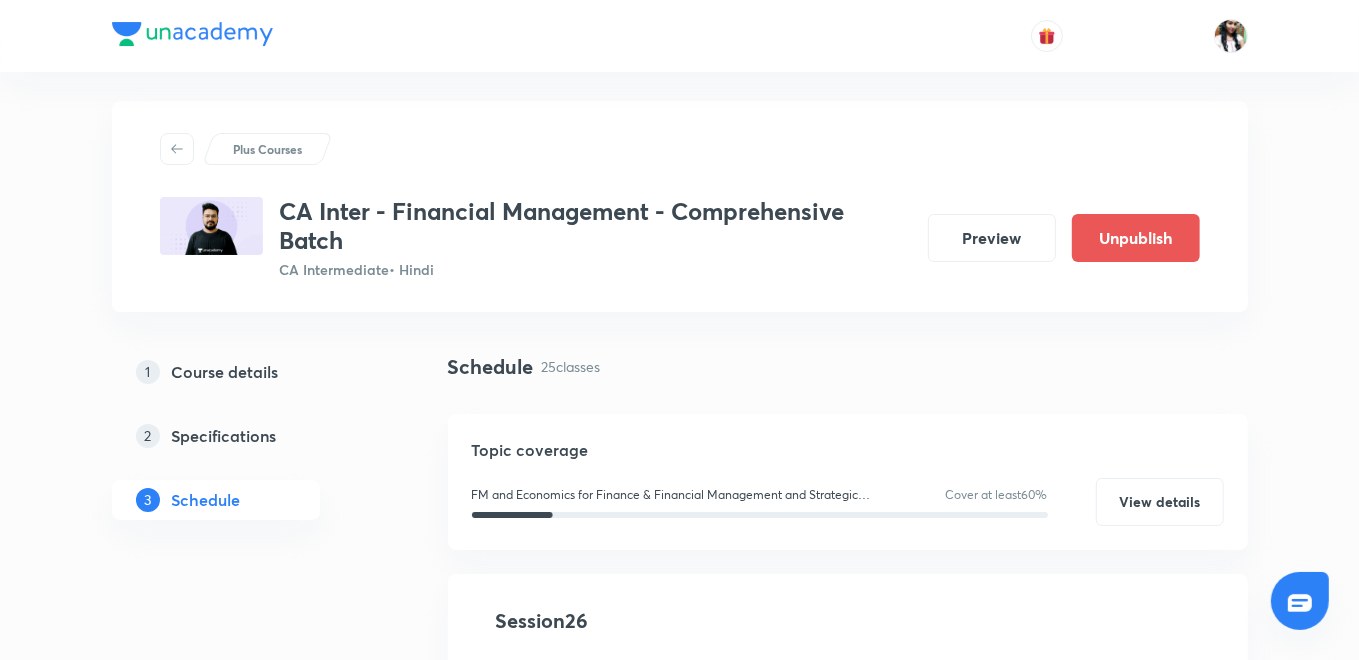 scroll, scrollTop: 456, scrollLeft: 0, axis: vertical 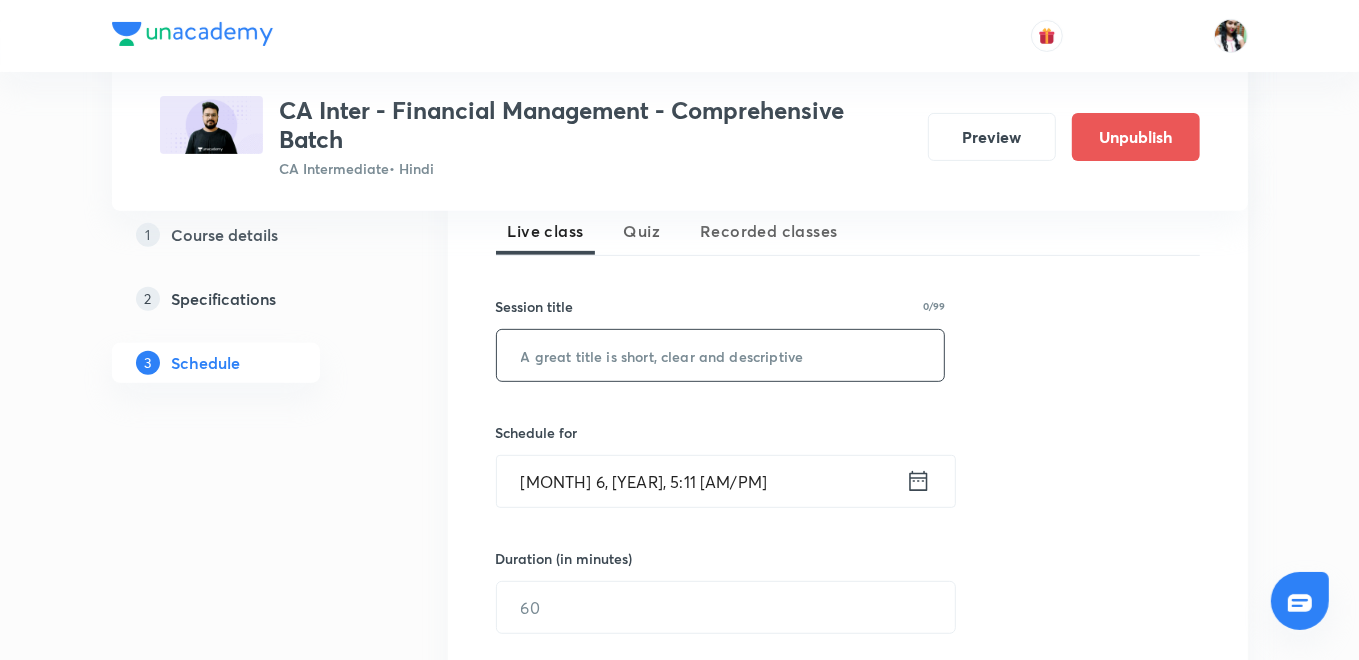 paste on "Capital Budgeting - Part 1" 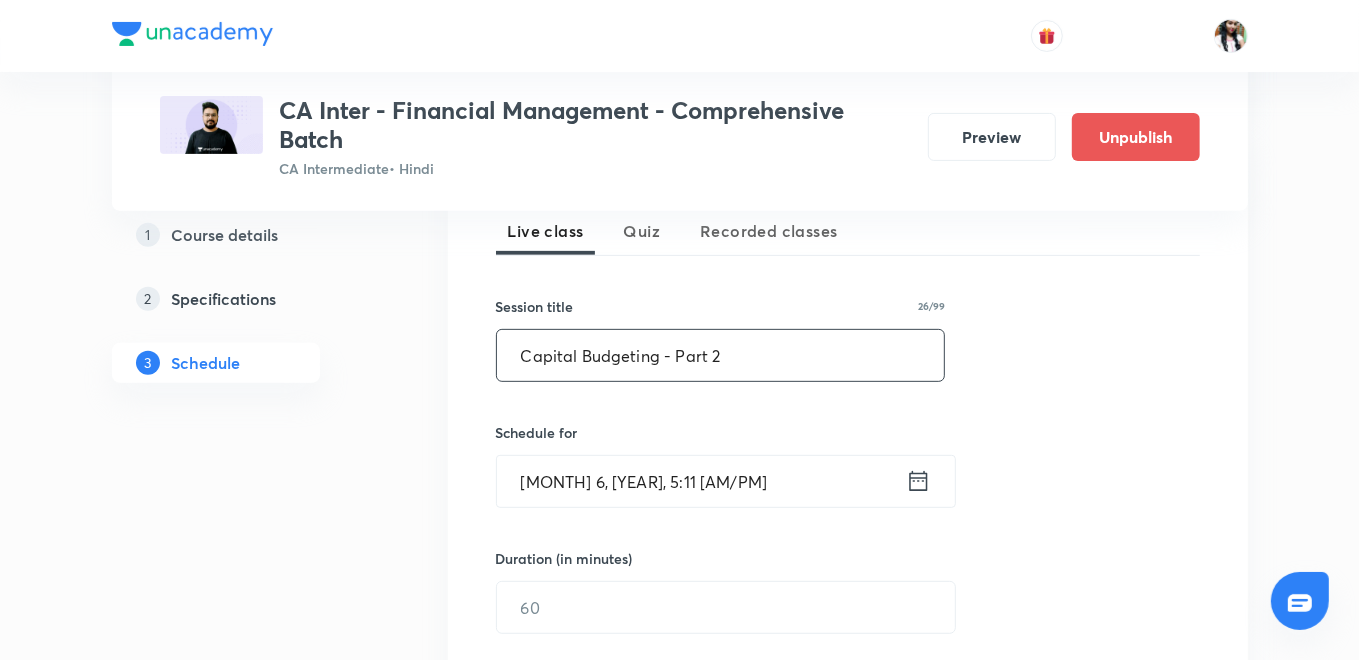 type on "Capital Budgeting - Part 2" 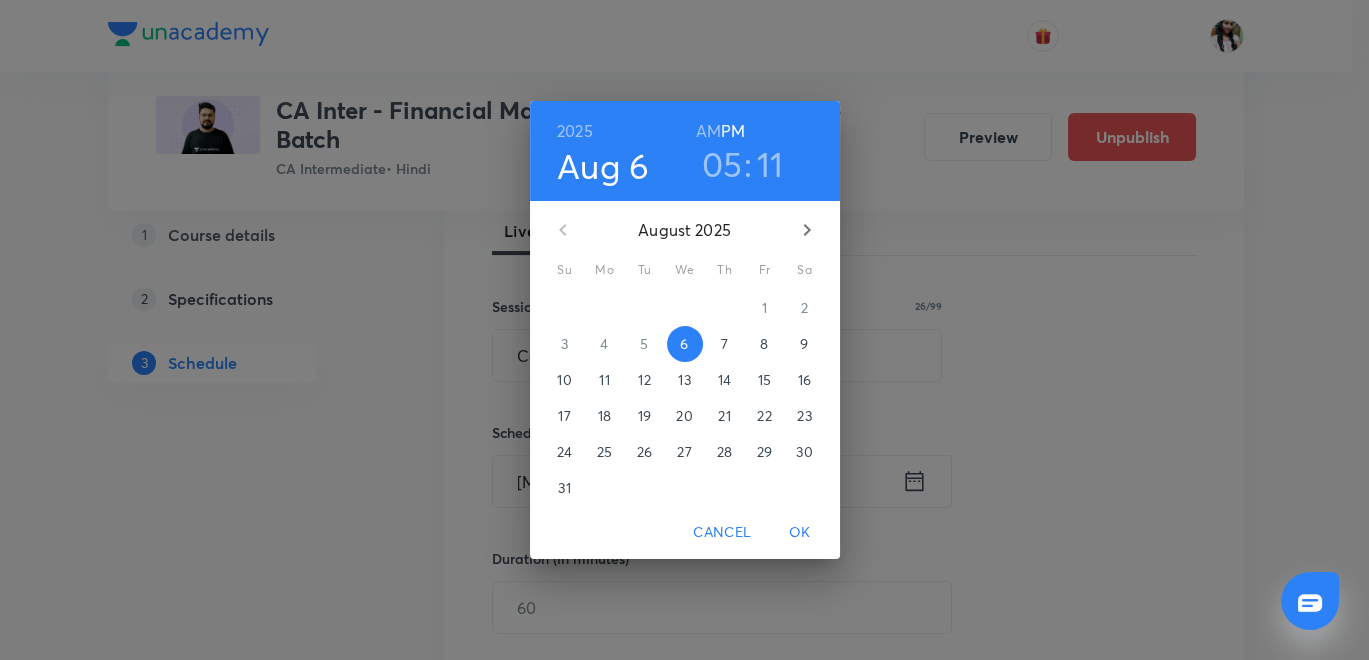 click on "12" at bounding box center (645, 380) 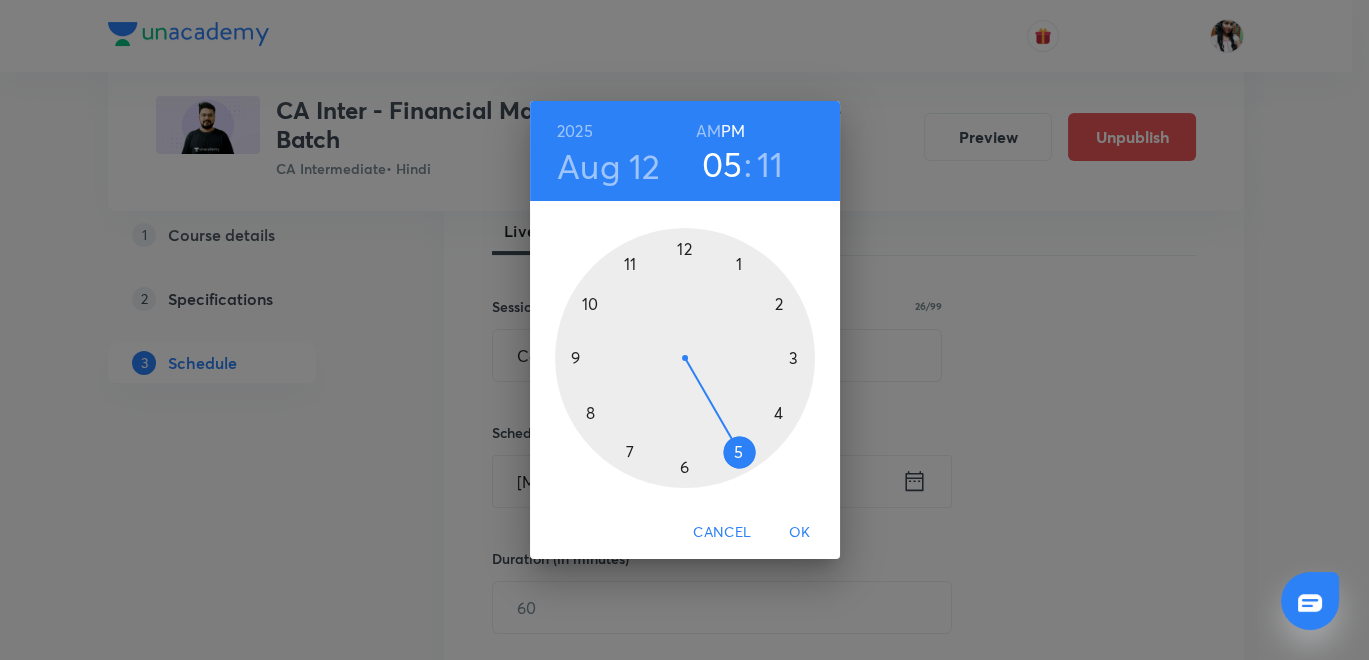 click at bounding box center [685, 358] 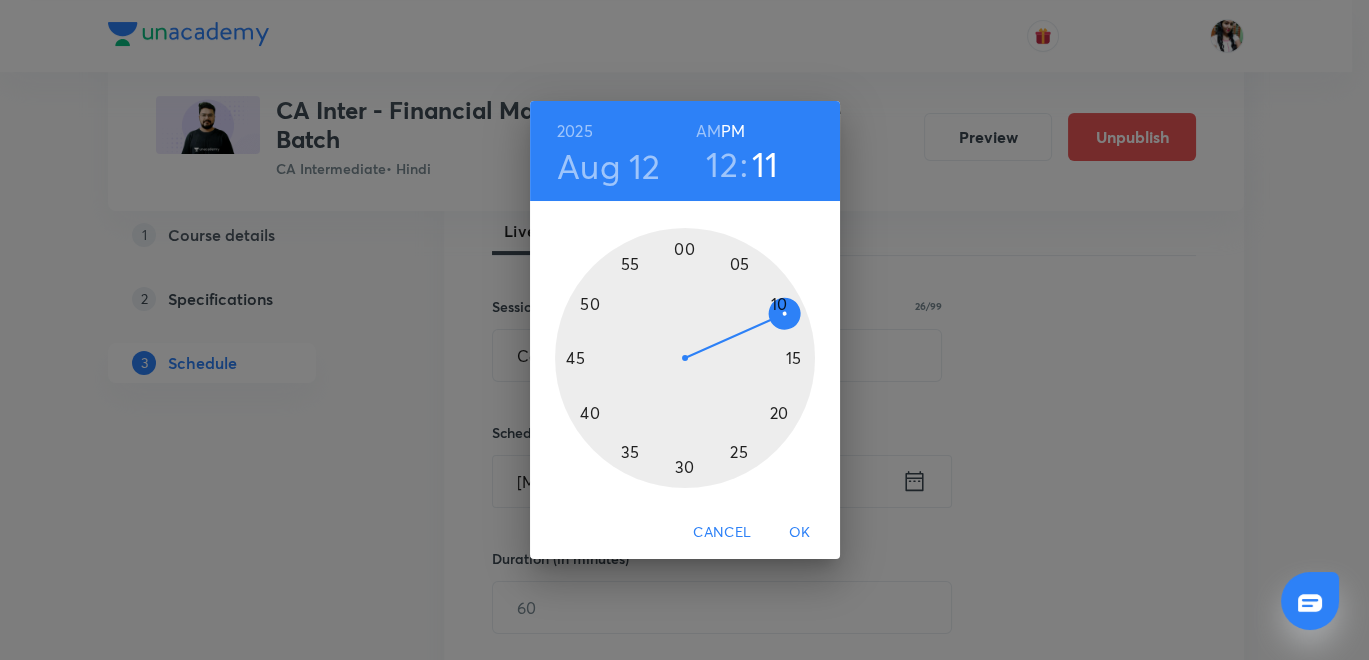 click at bounding box center (685, 358) 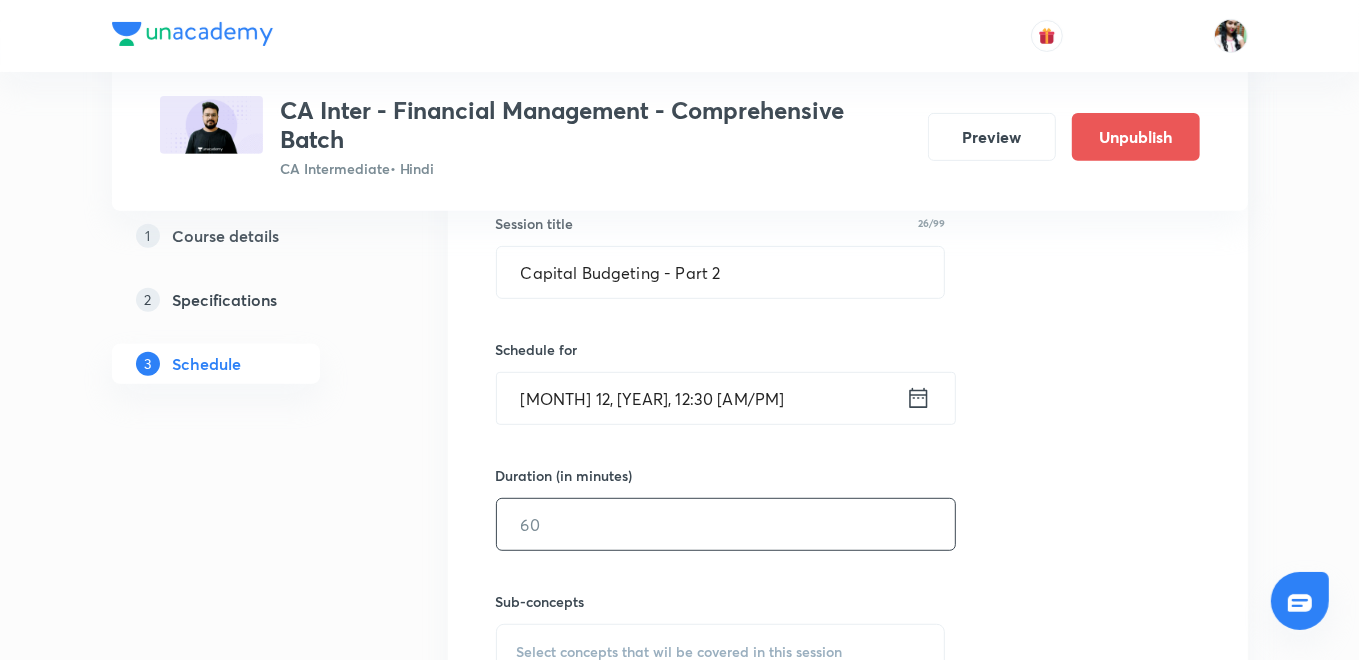 scroll, scrollTop: 567, scrollLeft: 0, axis: vertical 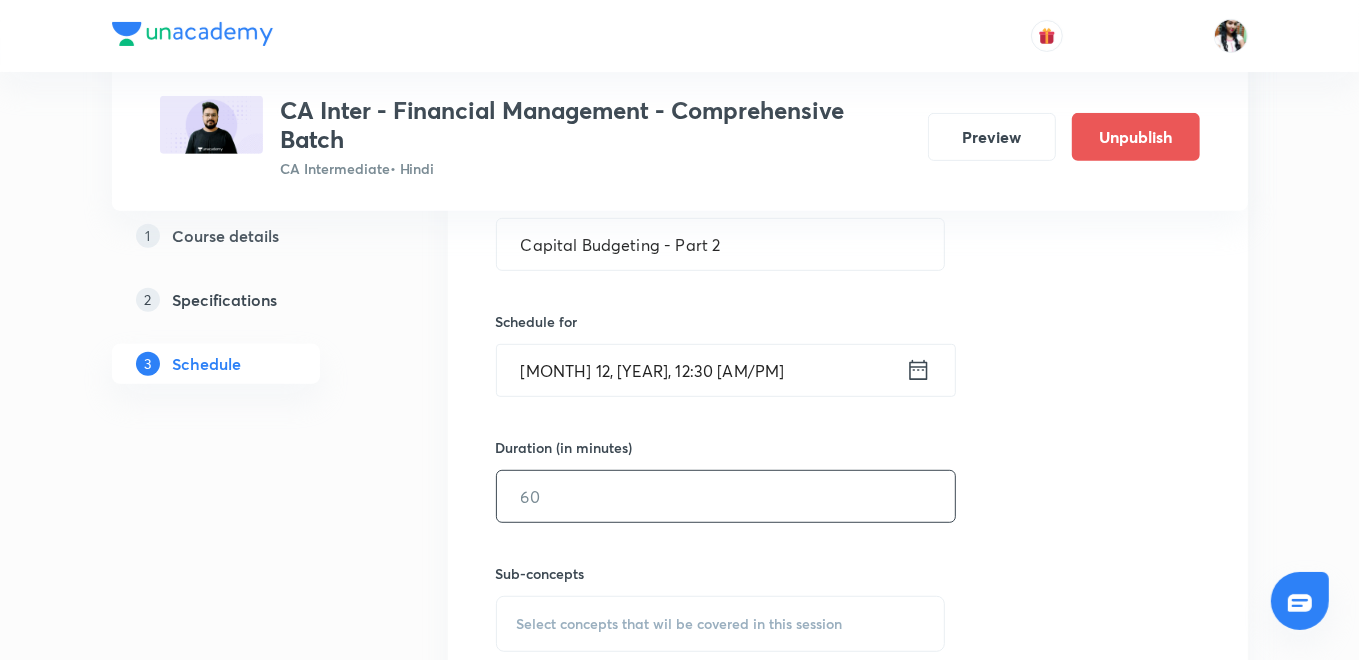 click at bounding box center (726, 496) 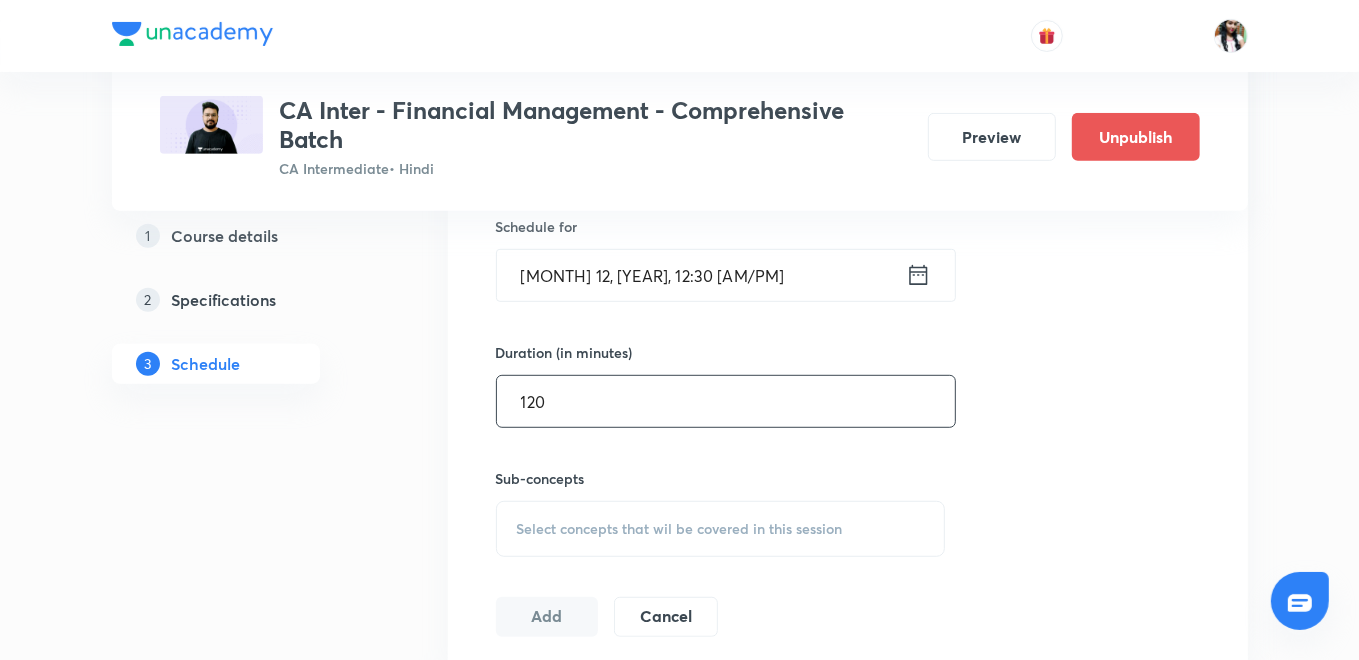 scroll, scrollTop: 789, scrollLeft: 0, axis: vertical 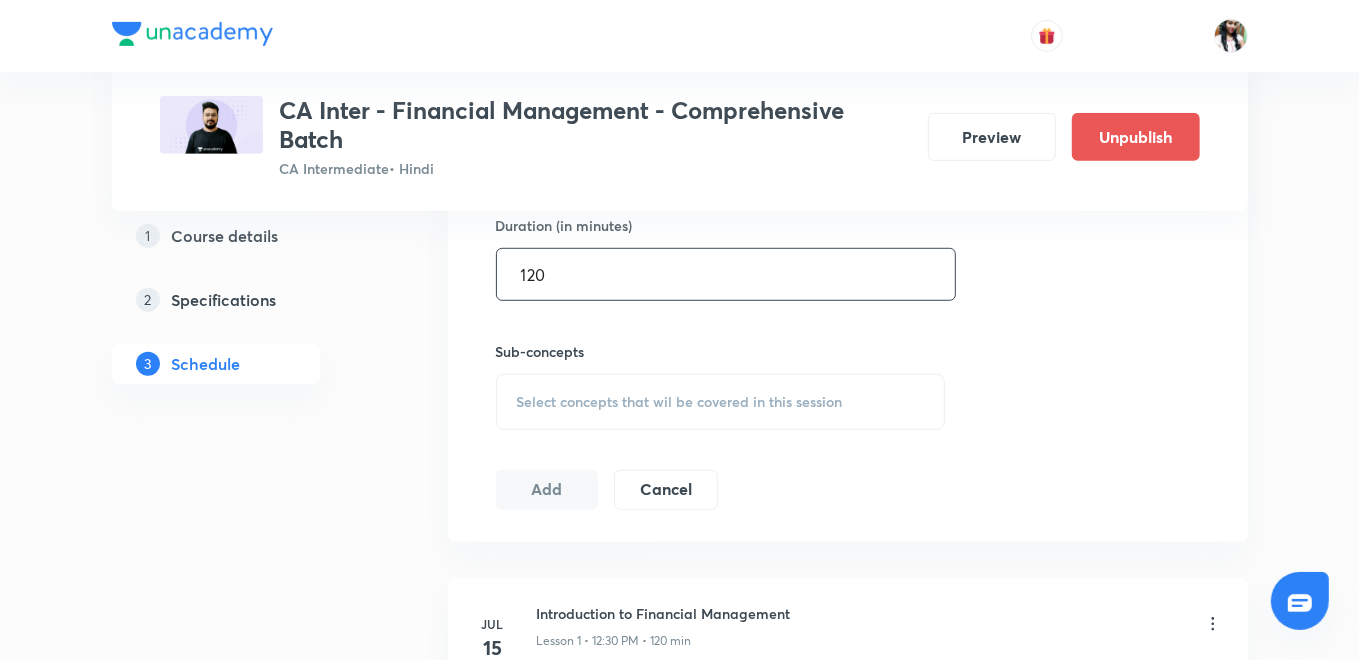 type on "120" 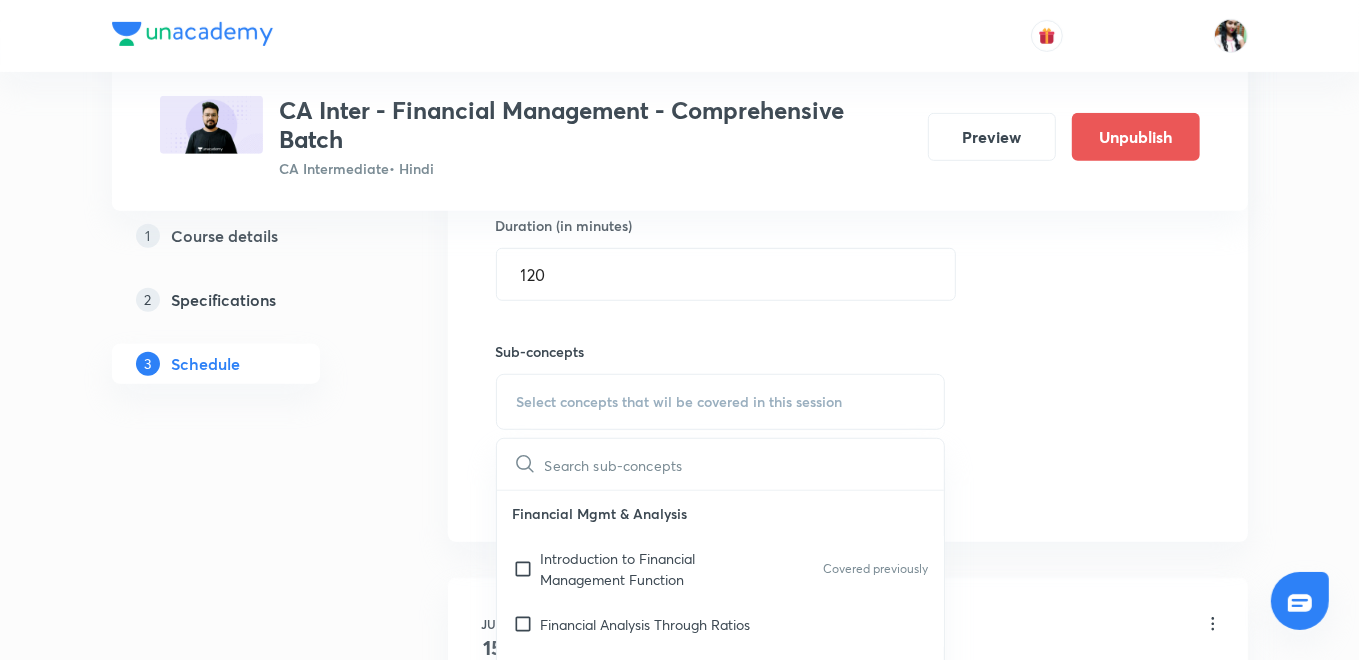 click on "Introduction to Financial Management Function" at bounding box center [642, 569] 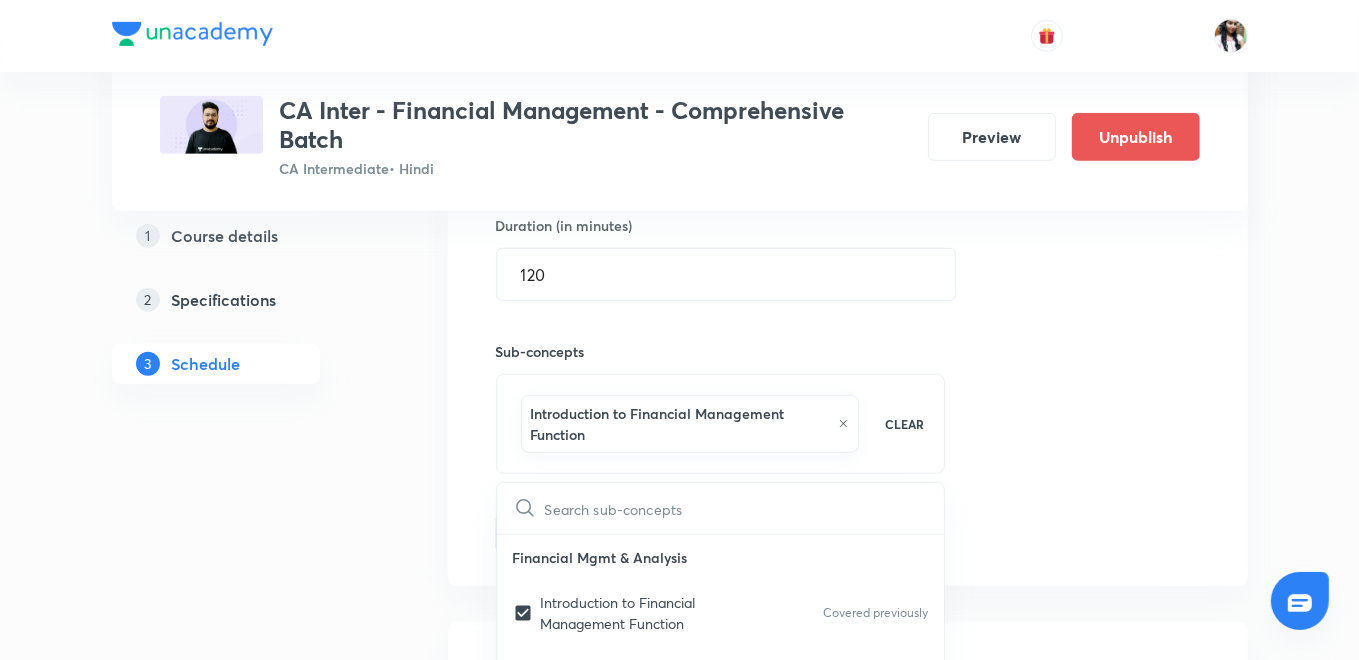 click on "1 Course details 2 Specifications 3 Schedule" at bounding box center [248, 2099] 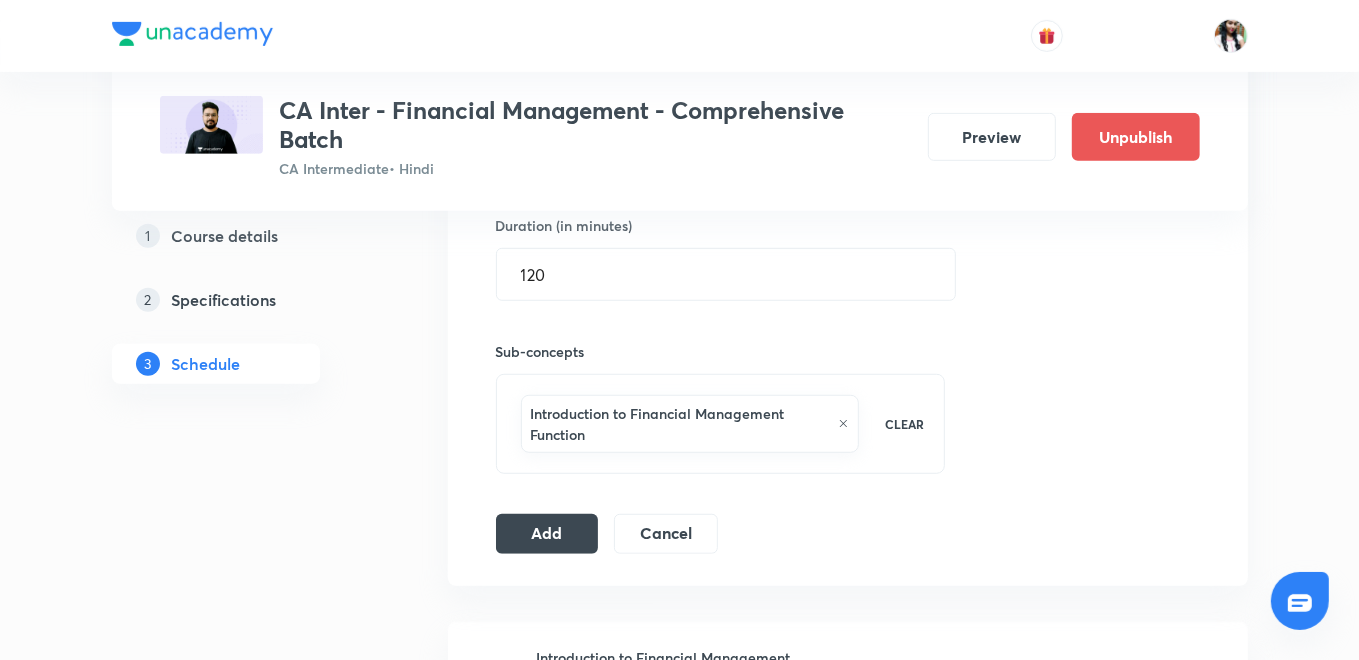 click on "Session  26 Live class Quiz Recorded classes Session title 26/99 Capital Budgeting - Part 2 ​ Schedule for [MONTH] 12, [YEAR], 12:30 [AM/PM] ​ Duration (in minutes) 120 ​ Sub-concepts Introduction to Financial Management Function CLEAR Add Cancel" at bounding box center [848, 191] 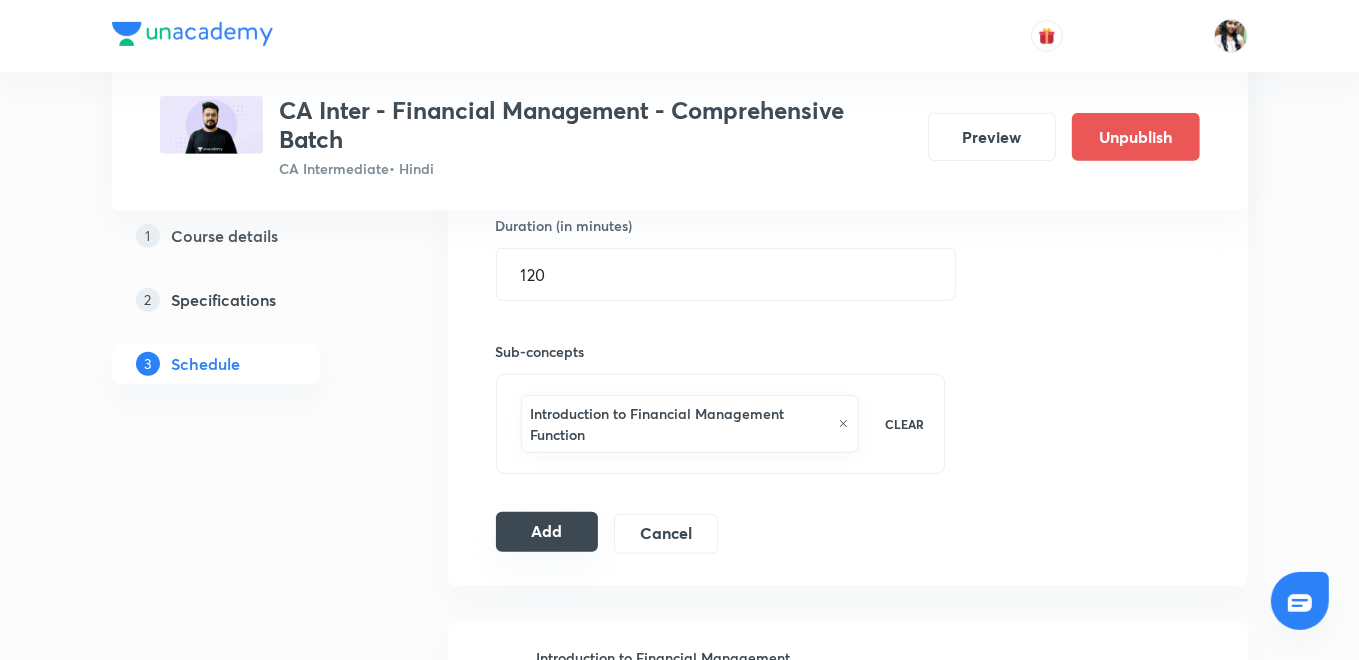 click on "Add" at bounding box center (547, 532) 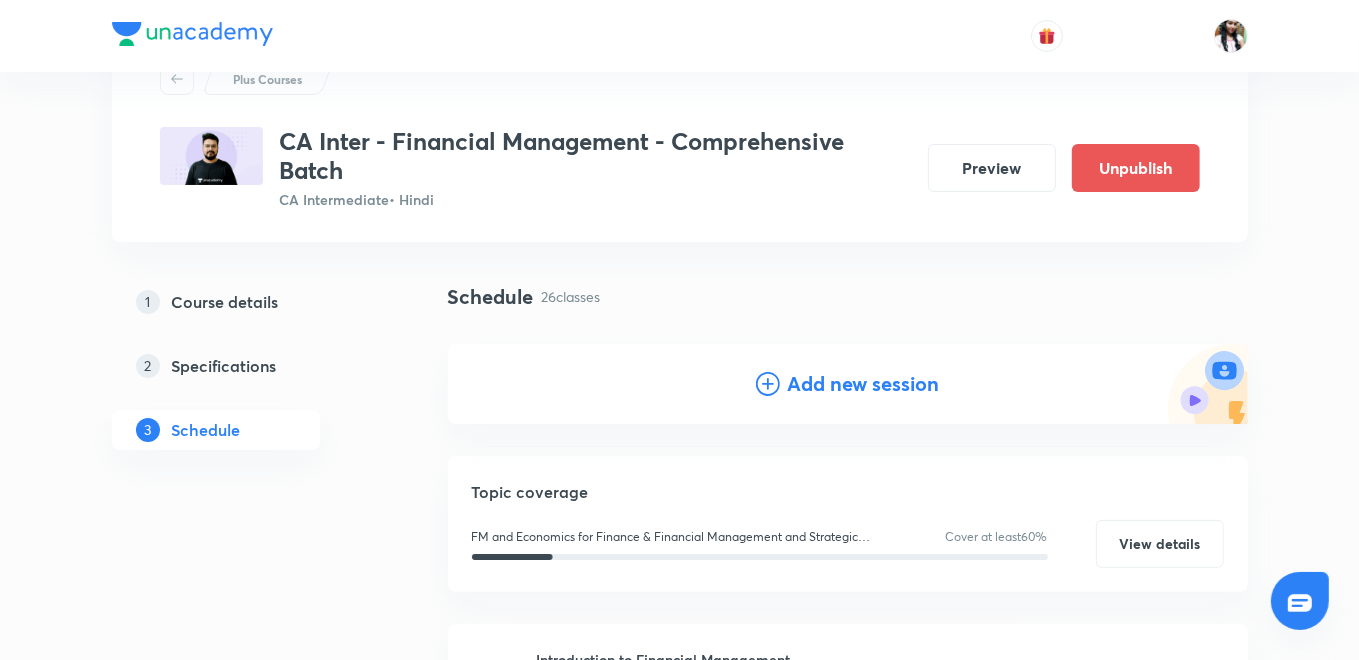 scroll, scrollTop: 0, scrollLeft: 0, axis: both 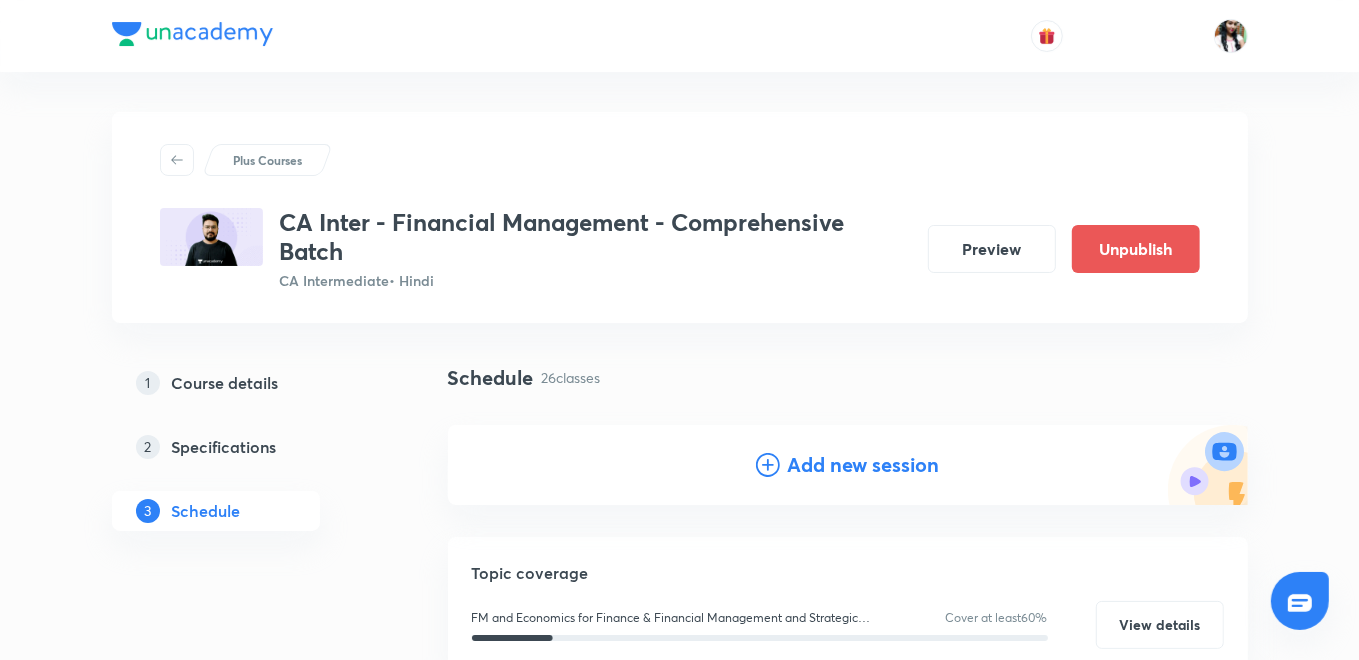 click on "Add new session" at bounding box center [864, 465] 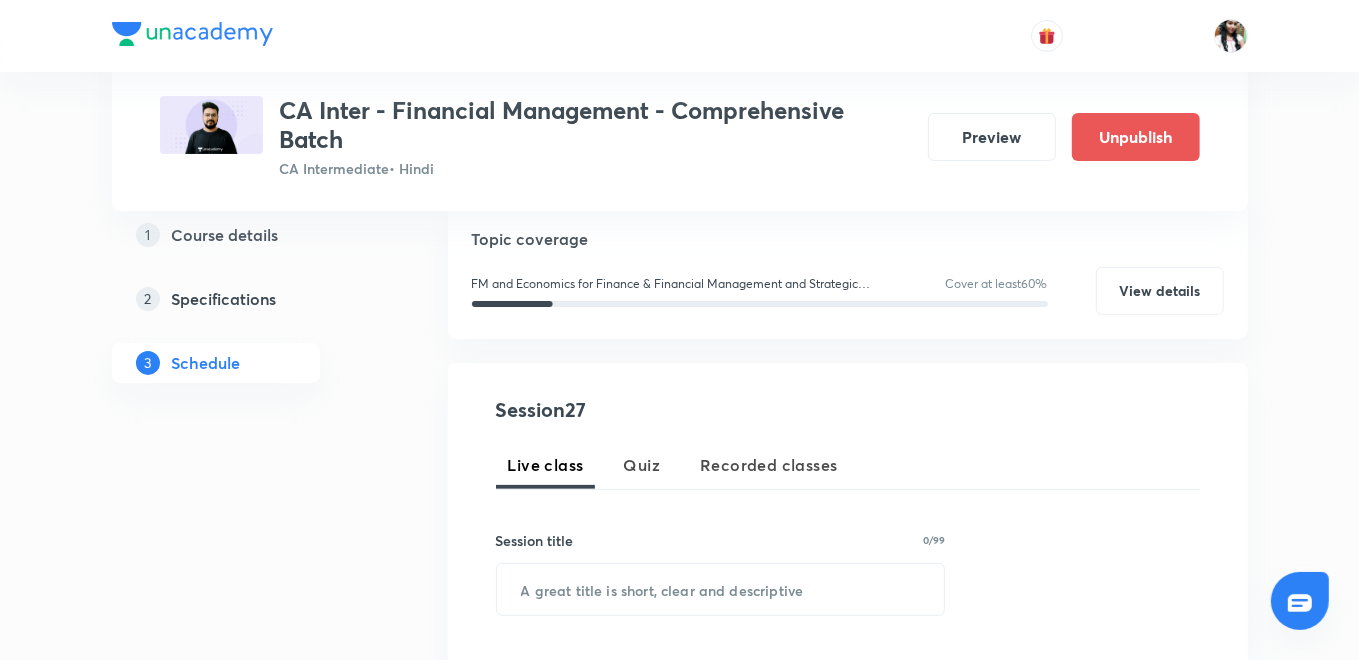 scroll, scrollTop: 444, scrollLeft: 0, axis: vertical 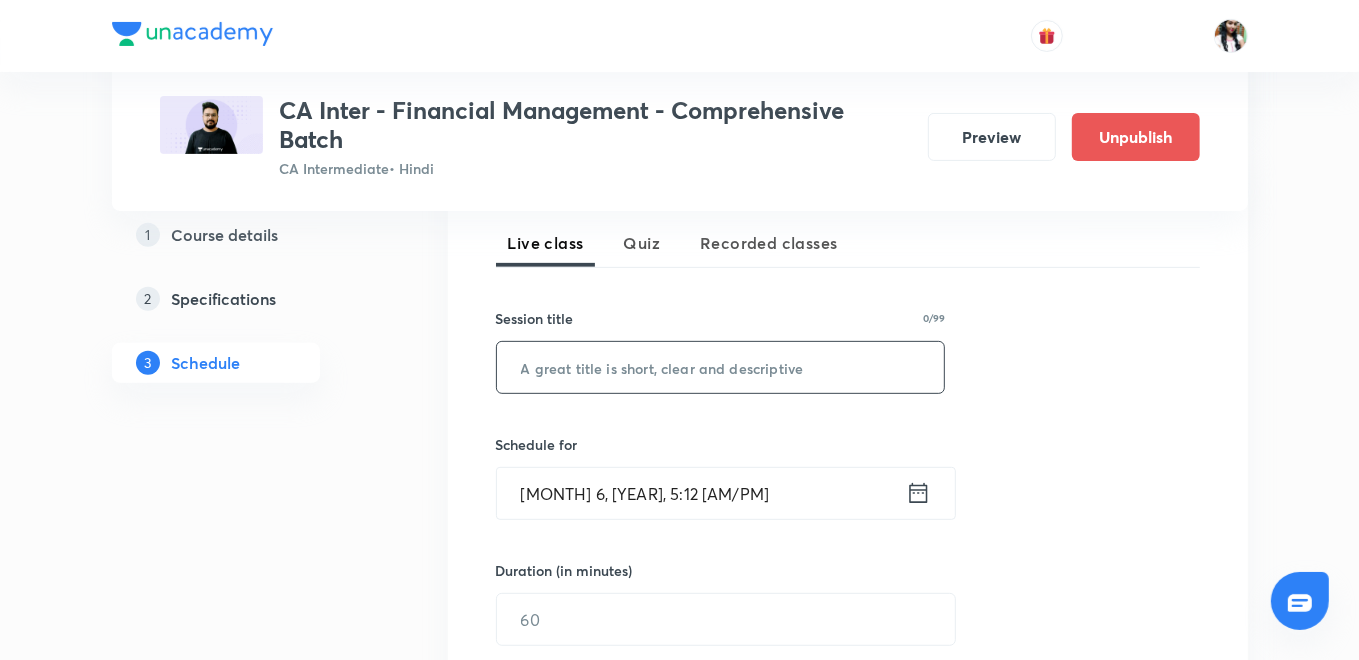 paste on "Capital Budgeting - Part 1" 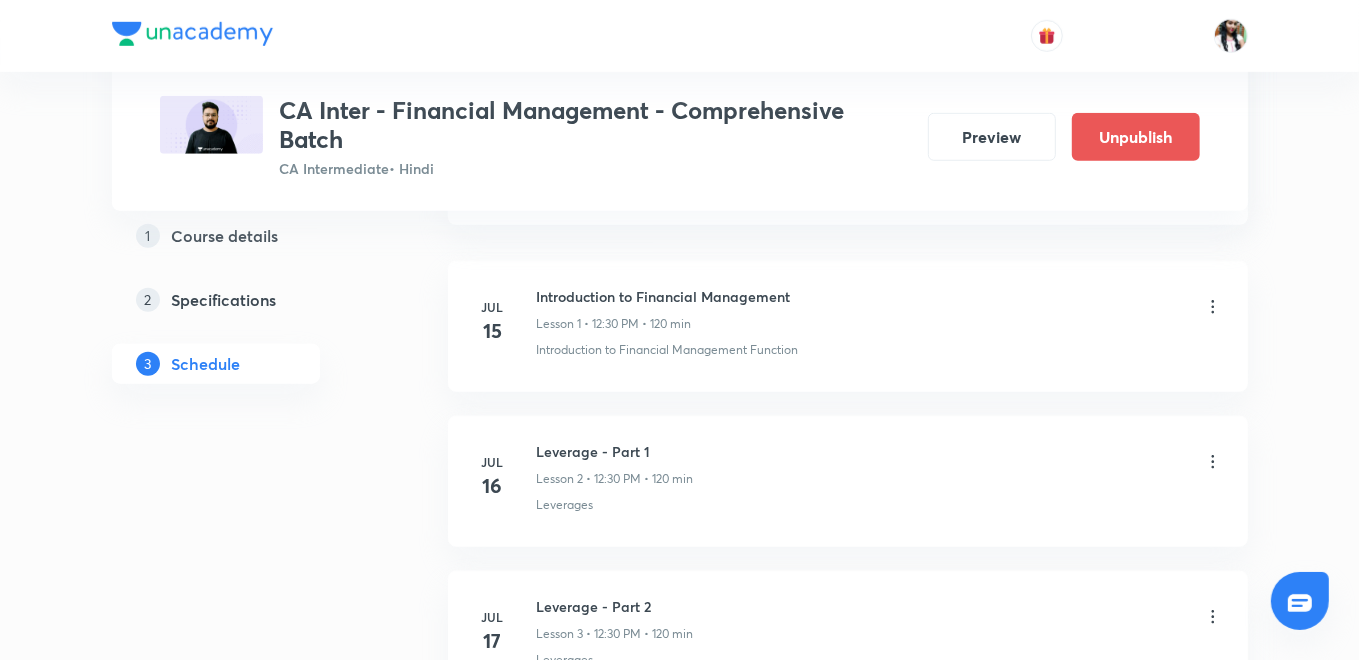 scroll, scrollTop: 440, scrollLeft: 0, axis: vertical 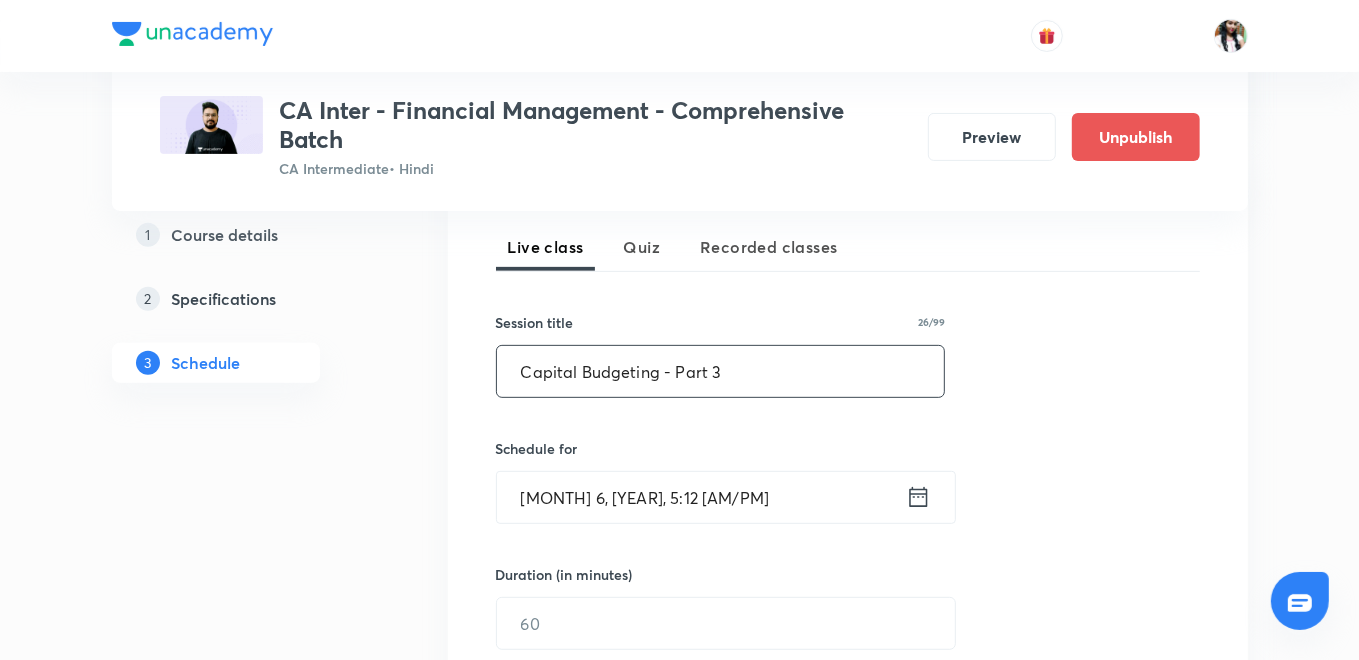 type on "Capital Budgeting - Part 3" 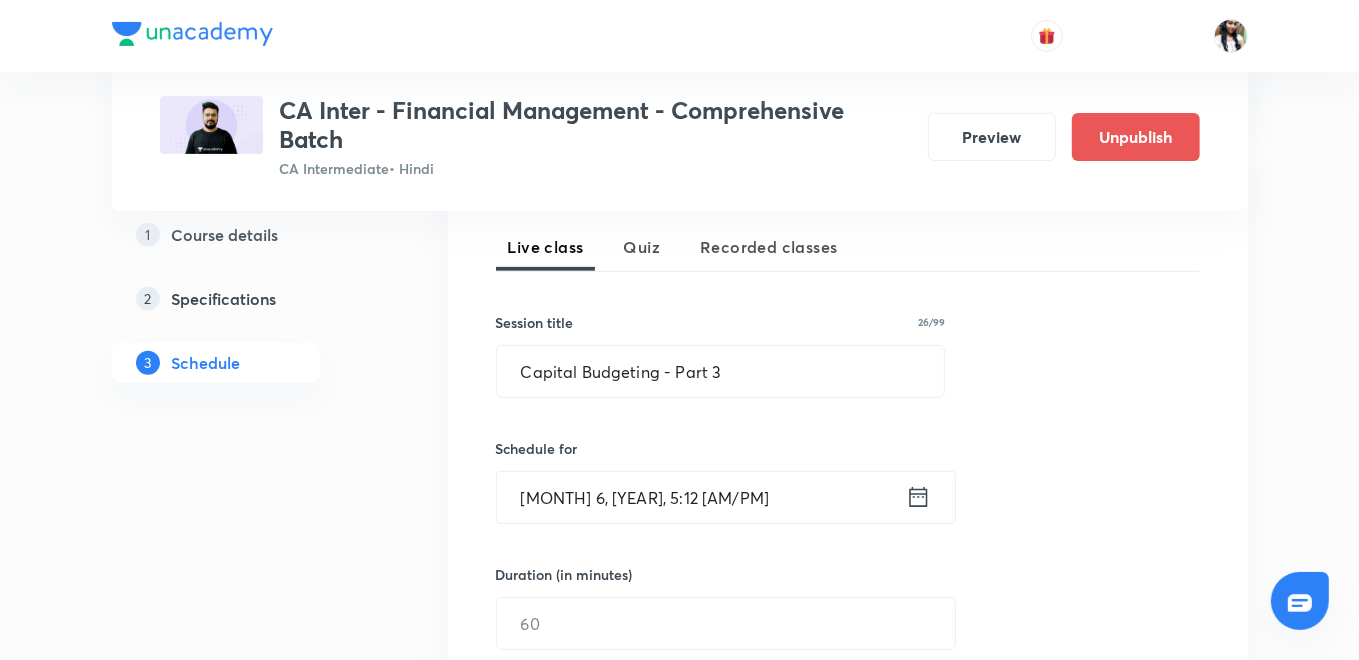 click 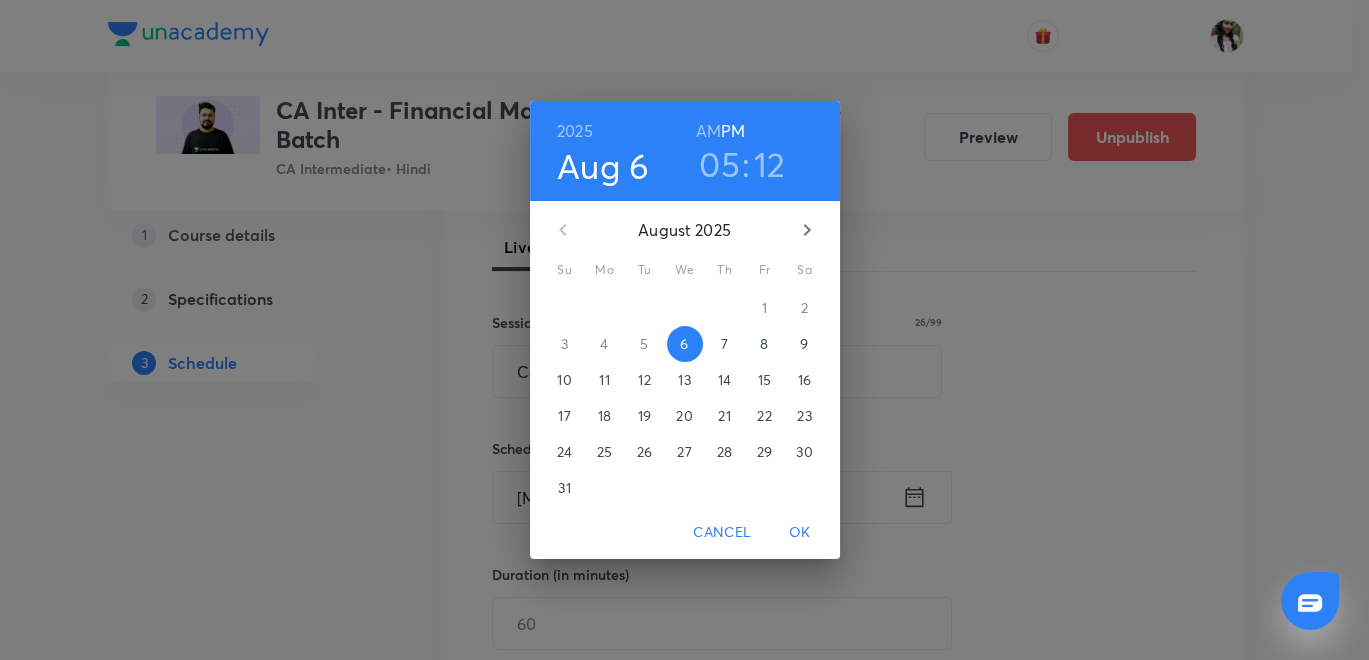 click on "13" at bounding box center (684, 380) 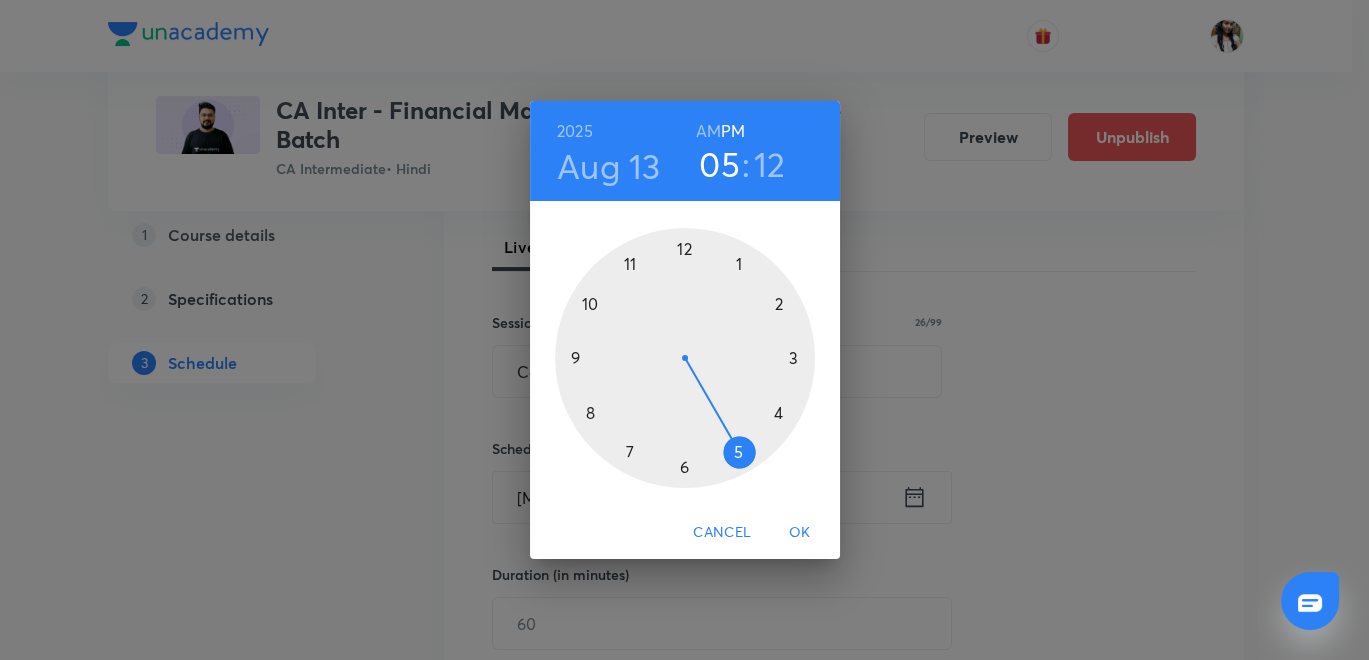 click at bounding box center [685, 358] 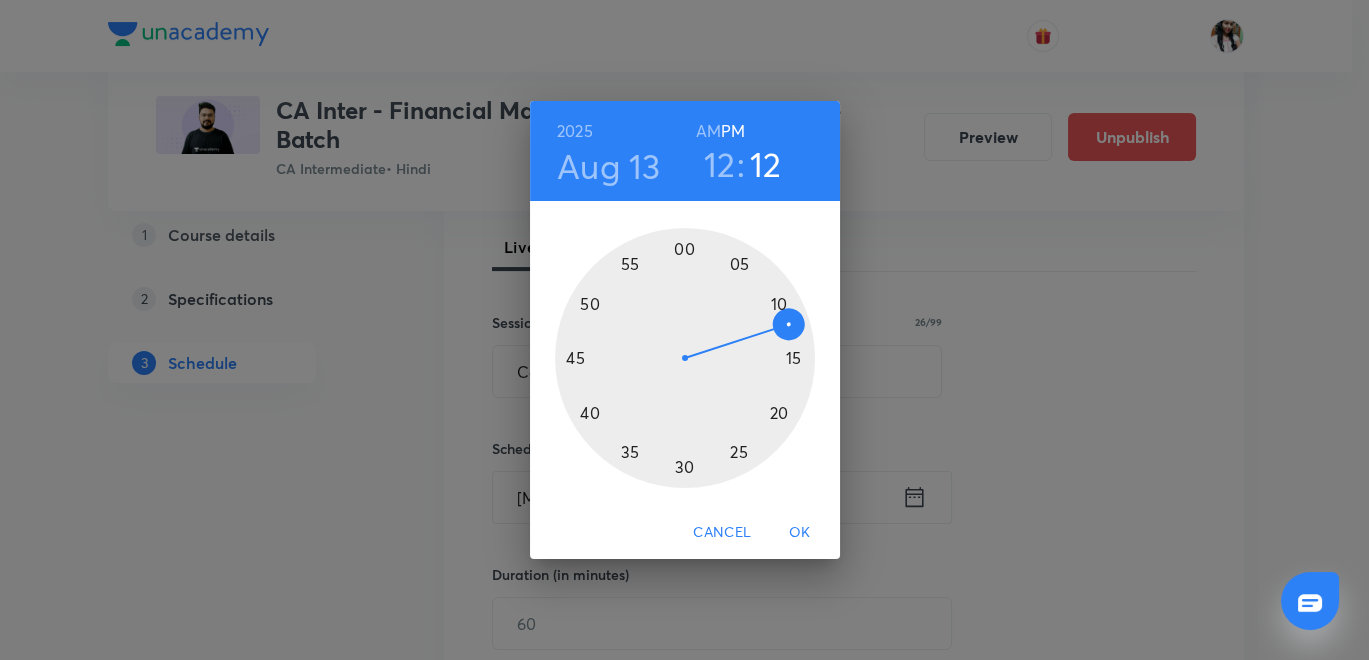 click at bounding box center [685, 358] 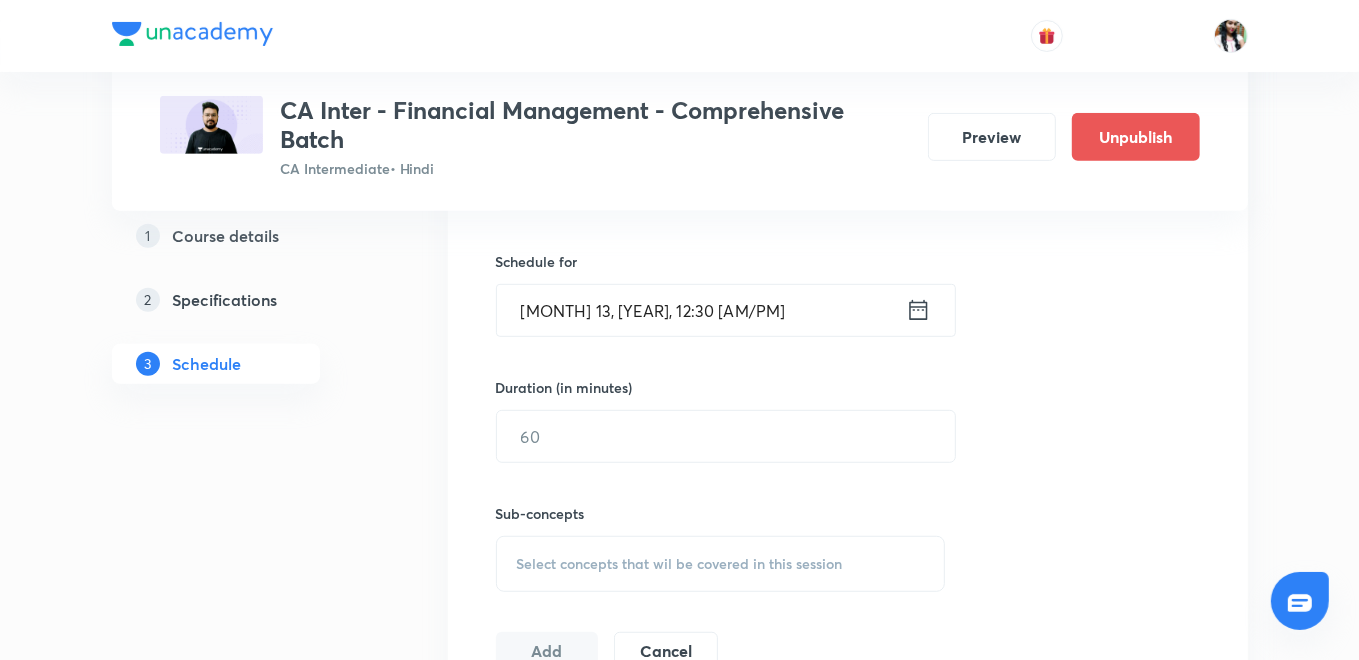 scroll, scrollTop: 662, scrollLeft: 0, axis: vertical 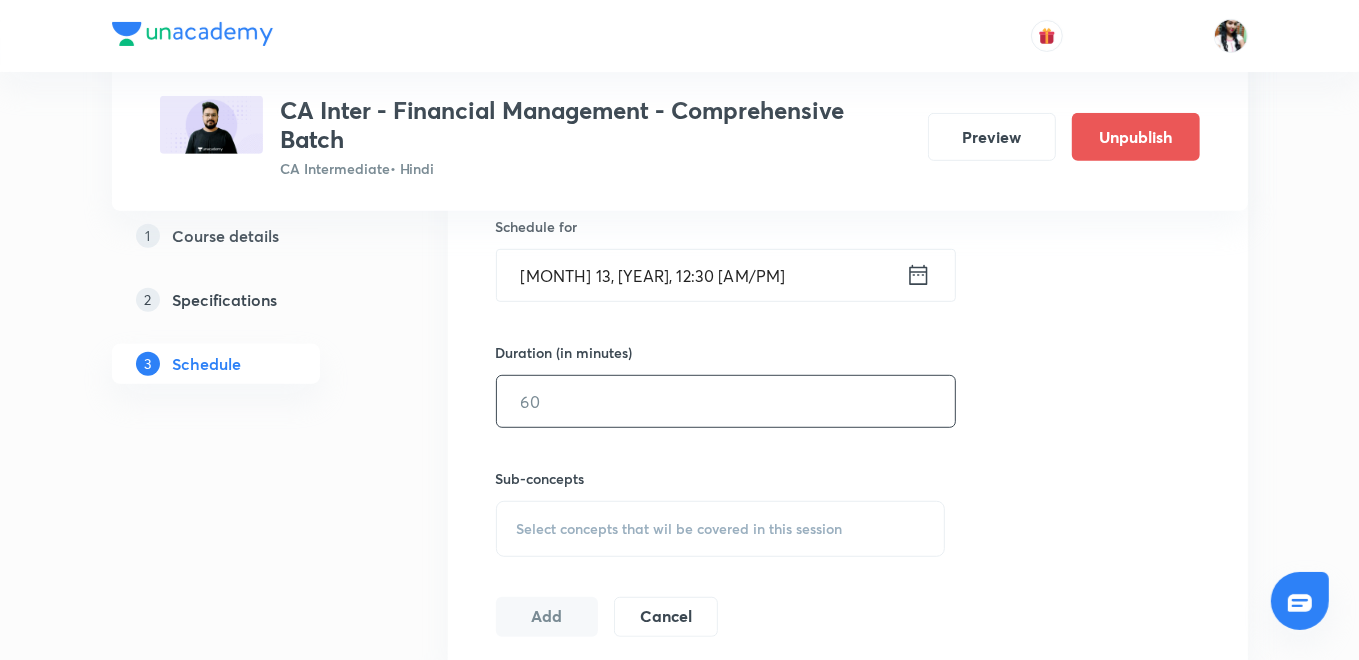 click at bounding box center [726, 401] 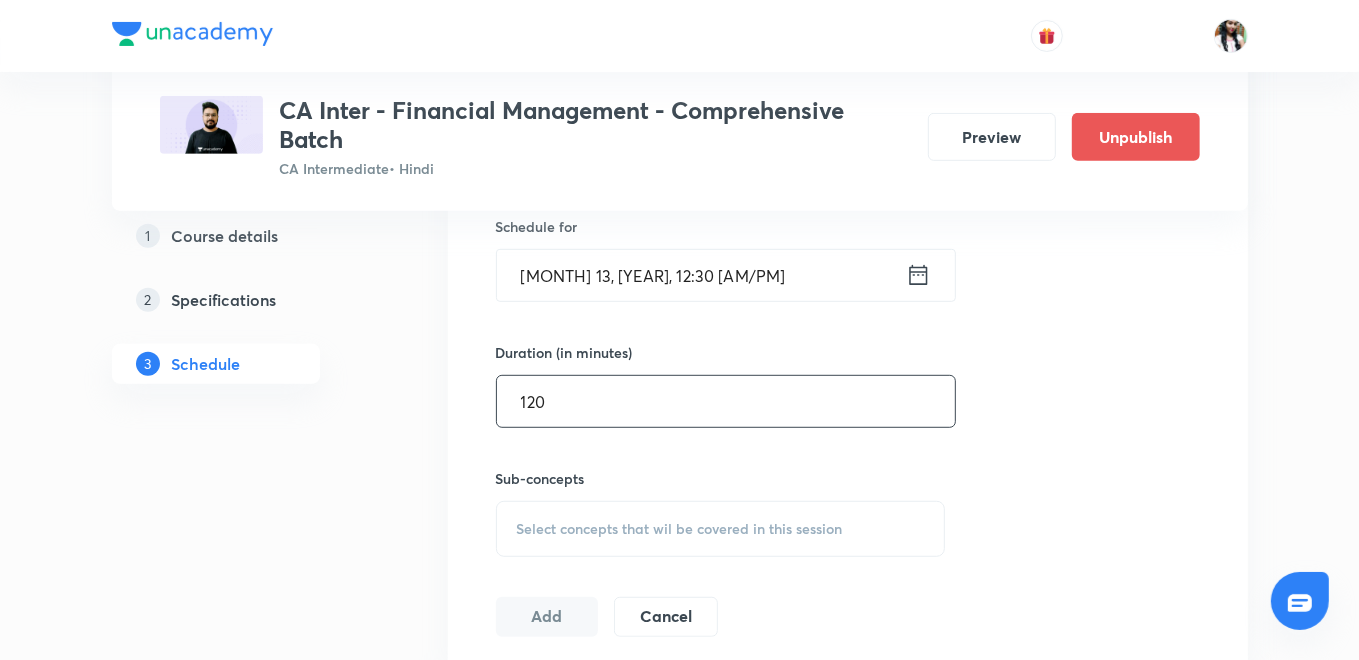 type on "120" 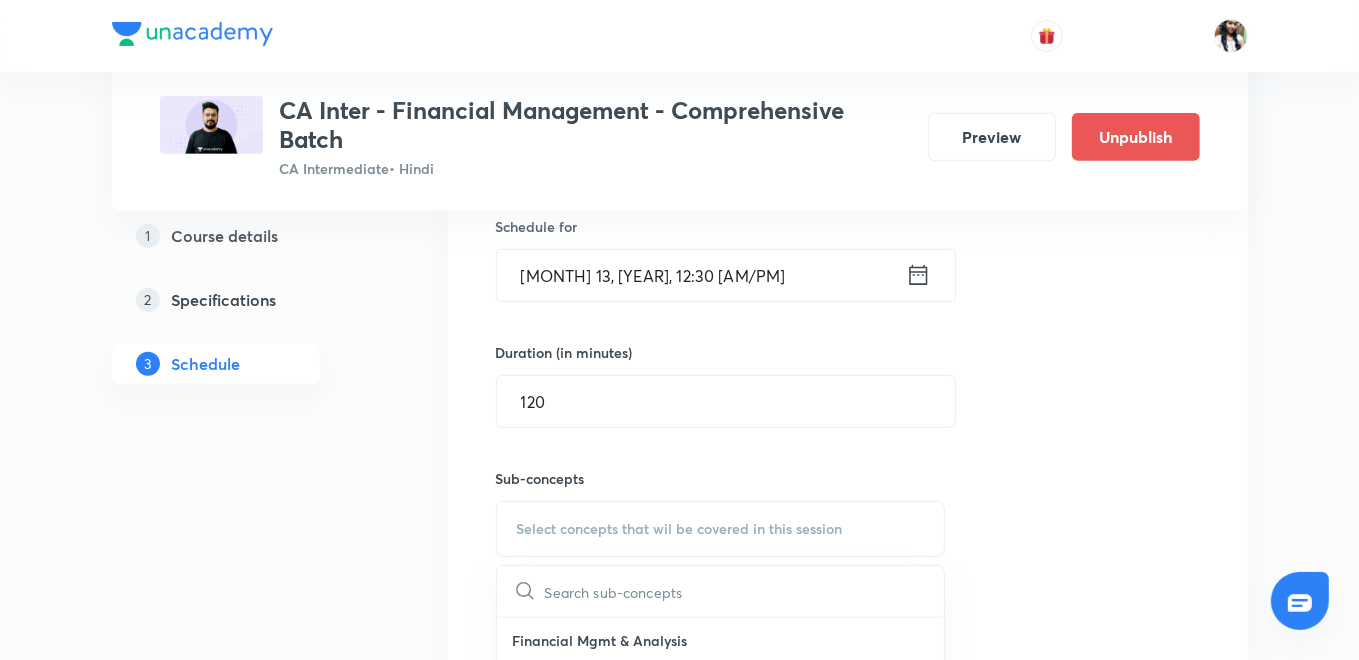 scroll, scrollTop: 773, scrollLeft: 0, axis: vertical 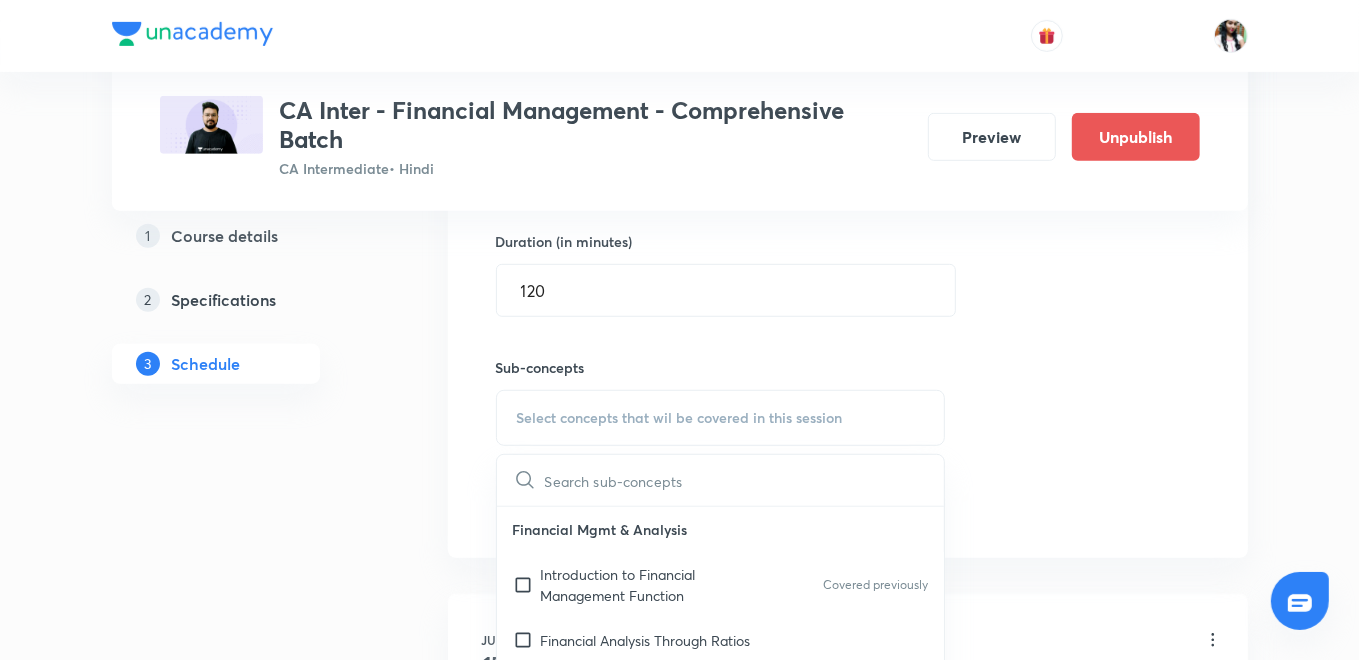 click on "Introduction to Financial Management Function" at bounding box center [642, 585] 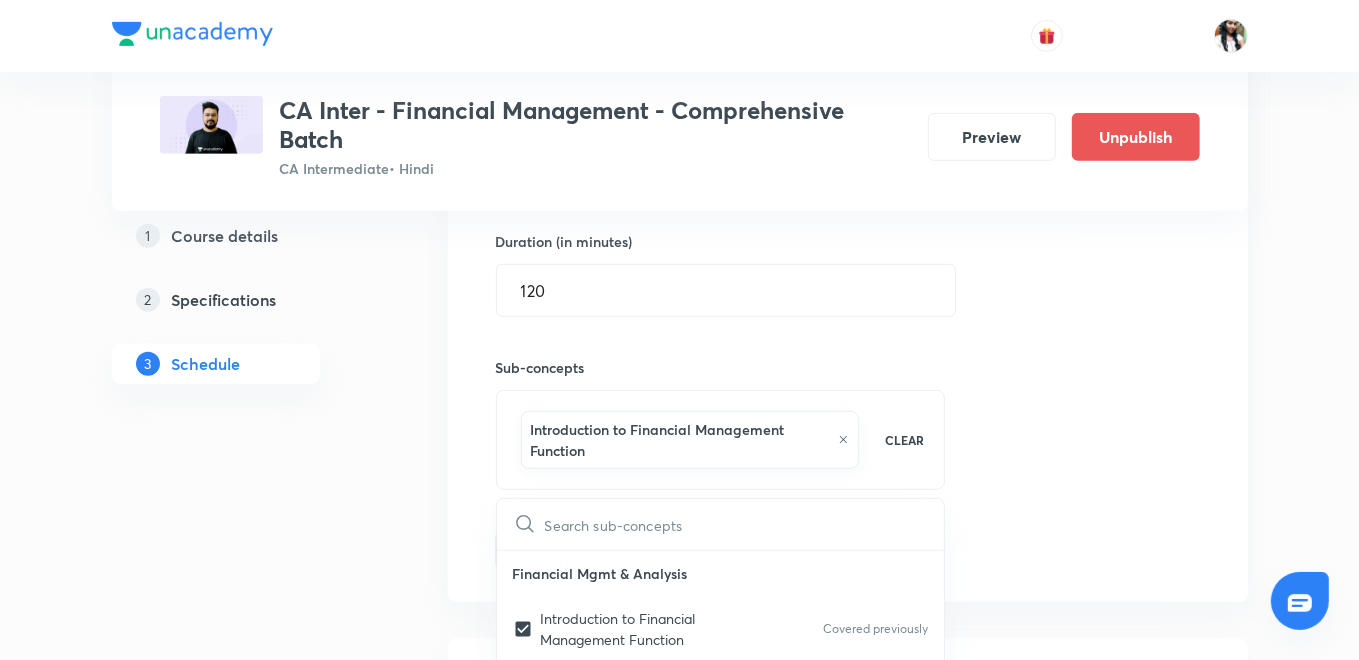 drag, startPoint x: 591, startPoint y: 576, endPoint x: 440, endPoint y: 531, distance: 157.56268 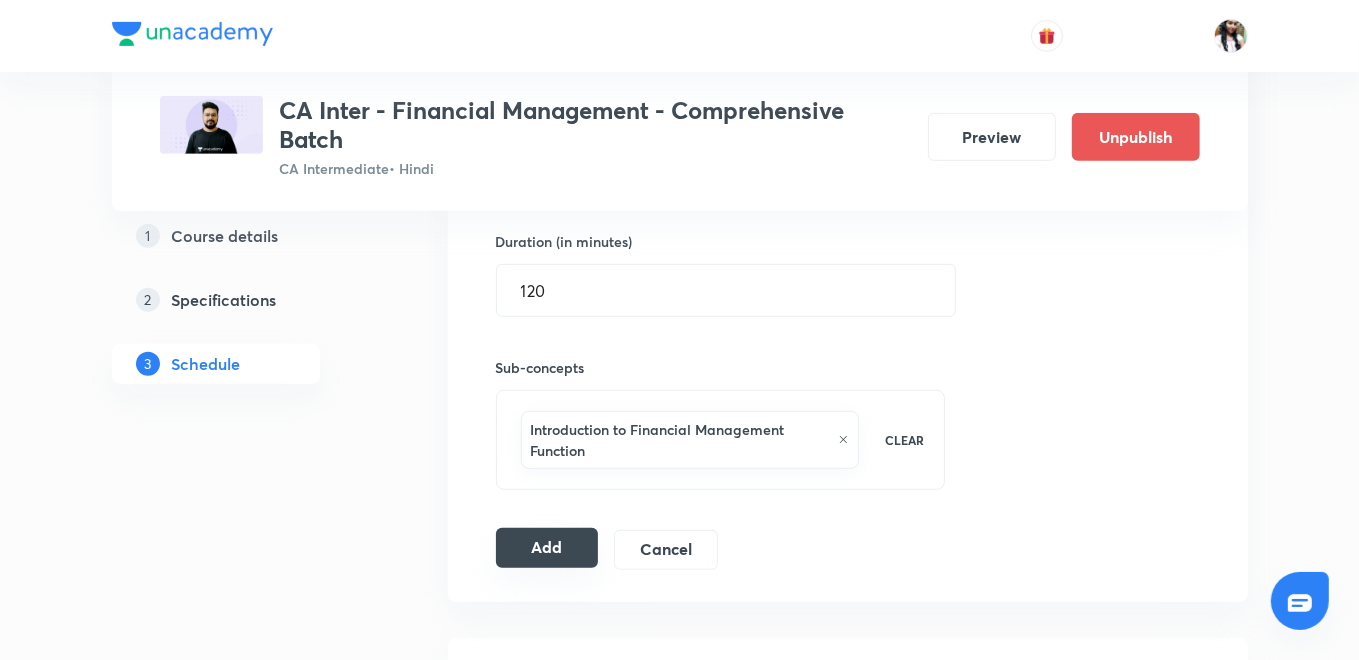 click on "Add" at bounding box center [547, 548] 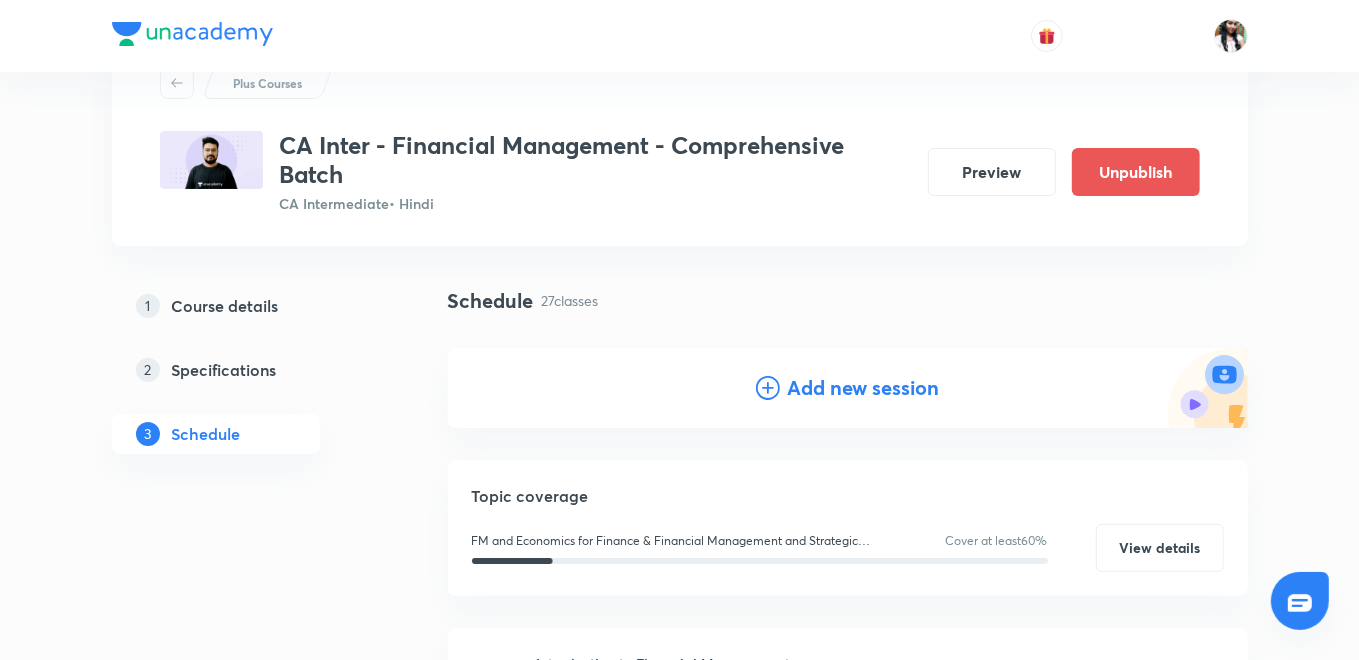 scroll, scrollTop: 0, scrollLeft: 0, axis: both 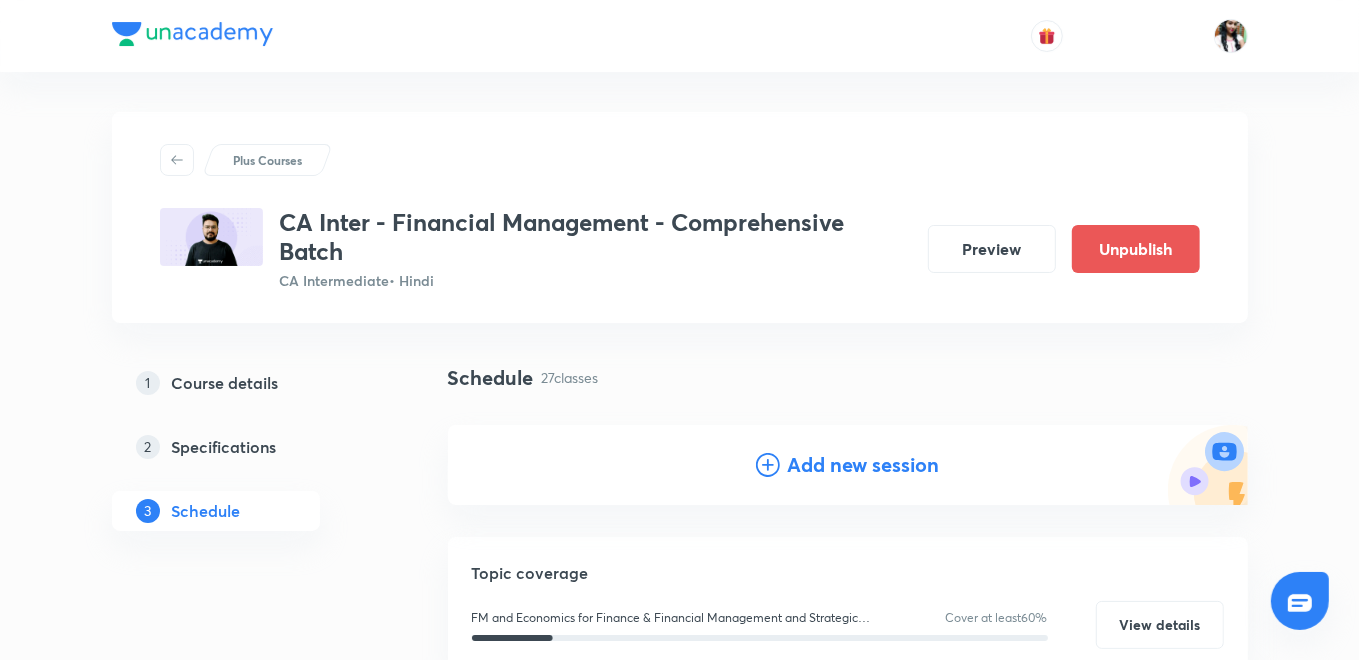 click on "Add new session" at bounding box center (864, 465) 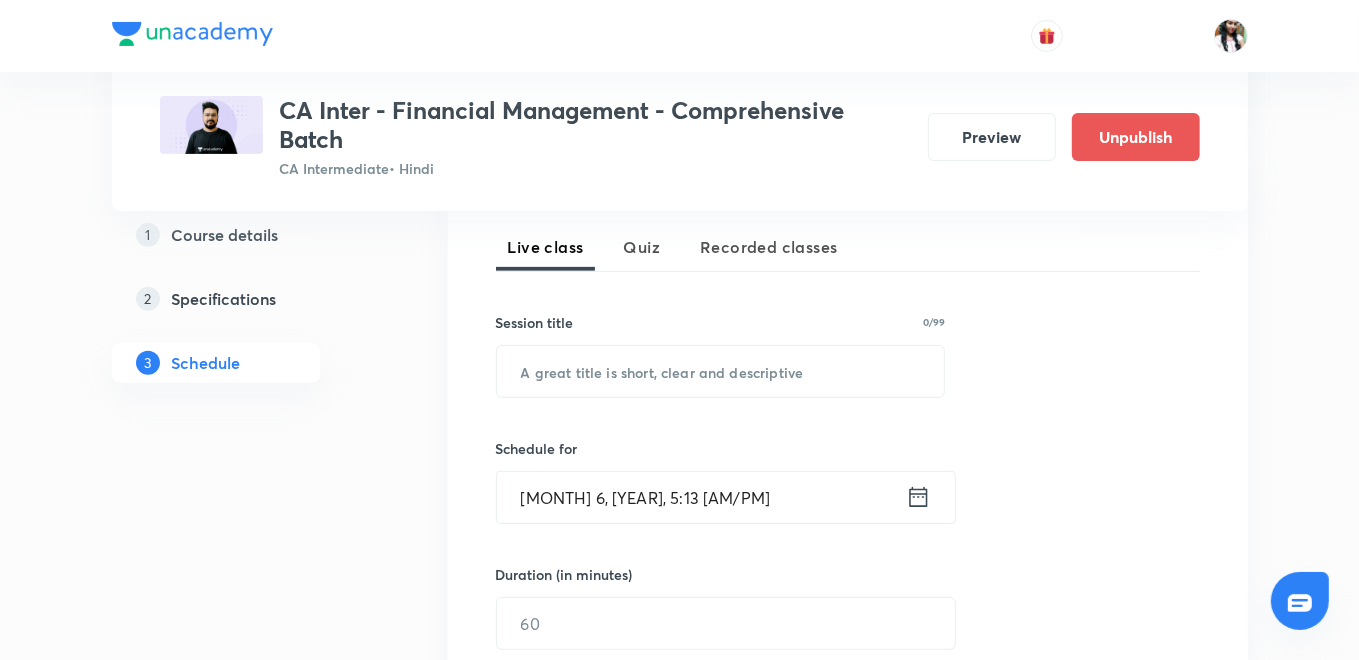 scroll, scrollTop: 444, scrollLeft: 0, axis: vertical 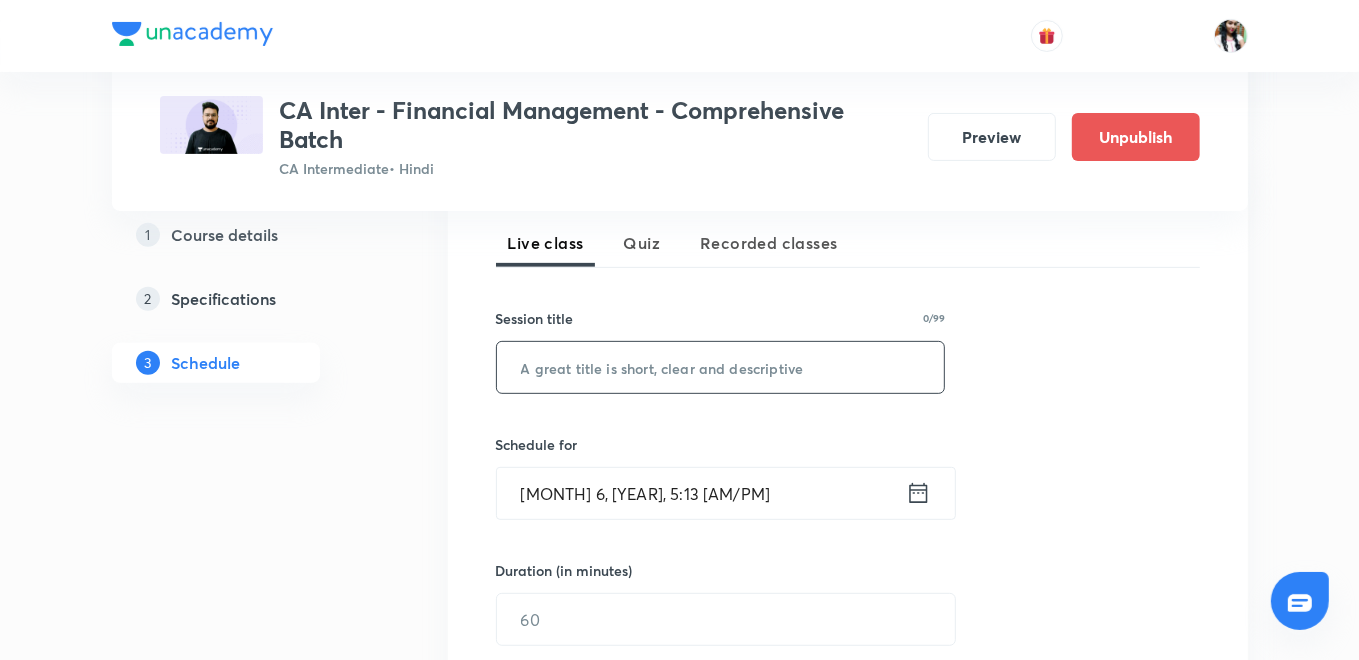 click at bounding box center [721, 367] 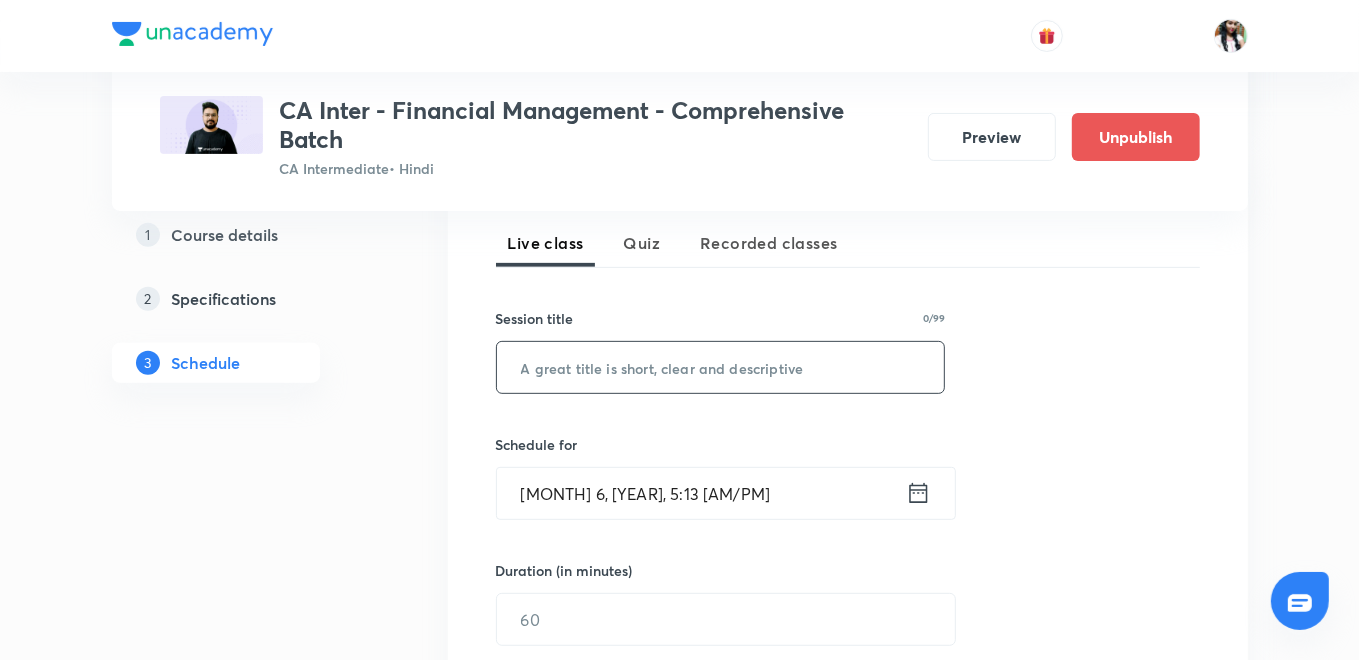 paste on "Capital Budgeting - Part 1" 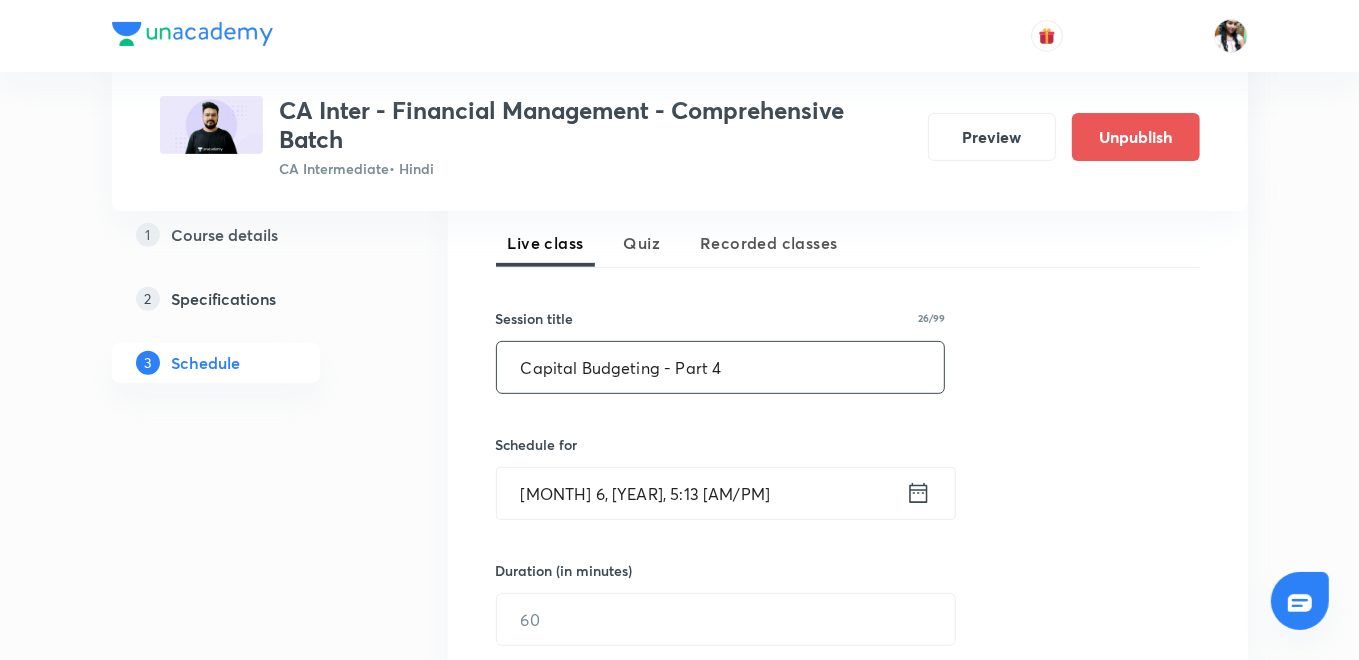 type on "Capital Budgeting - Part 4" 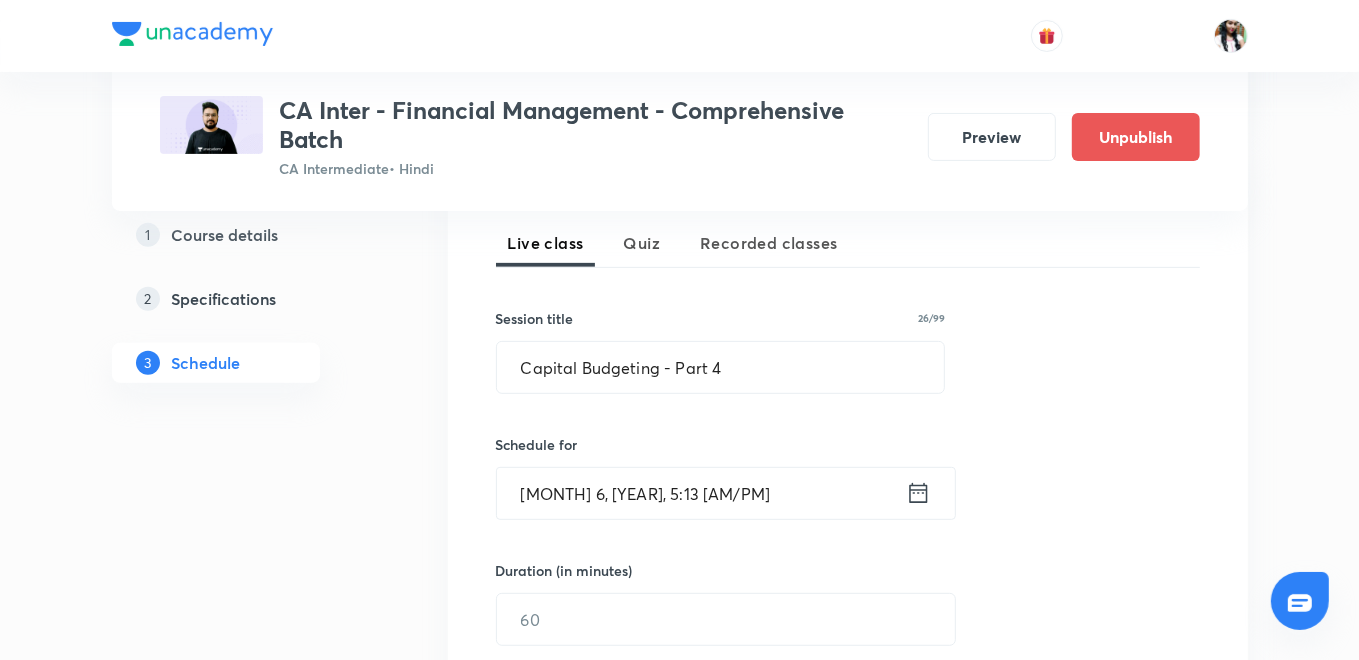 click 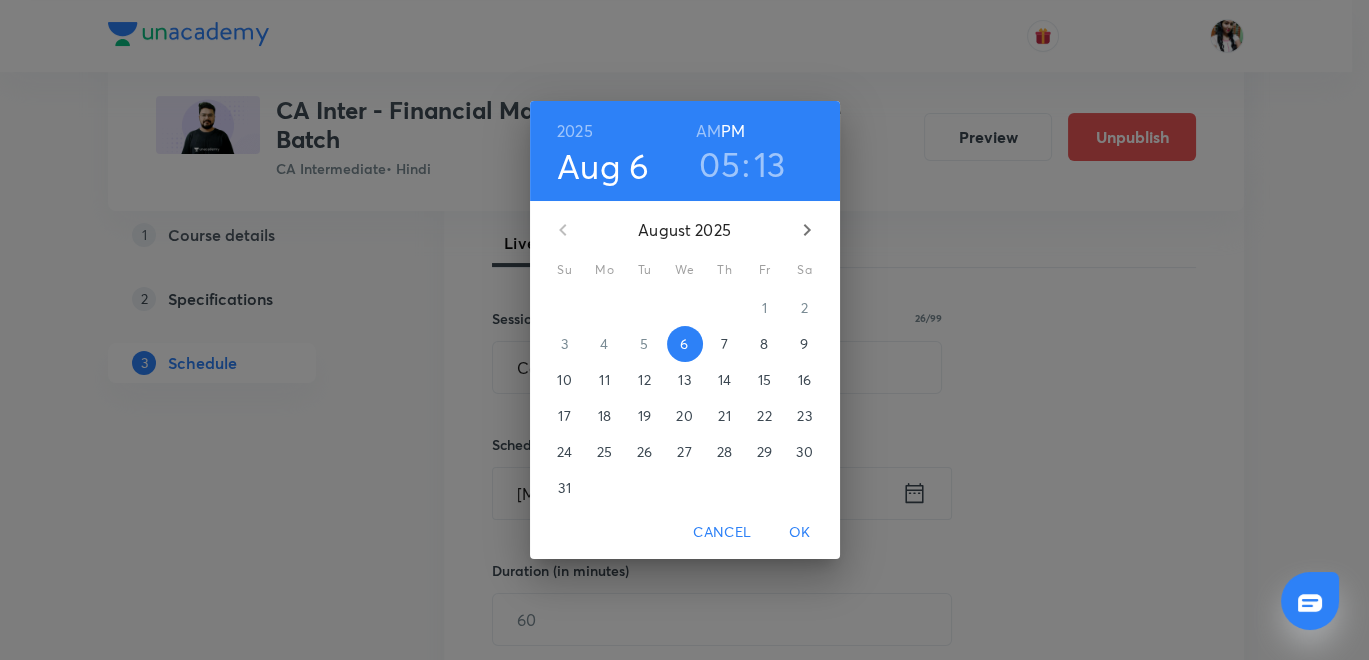 click on "14" at bounding box center (724, 380) 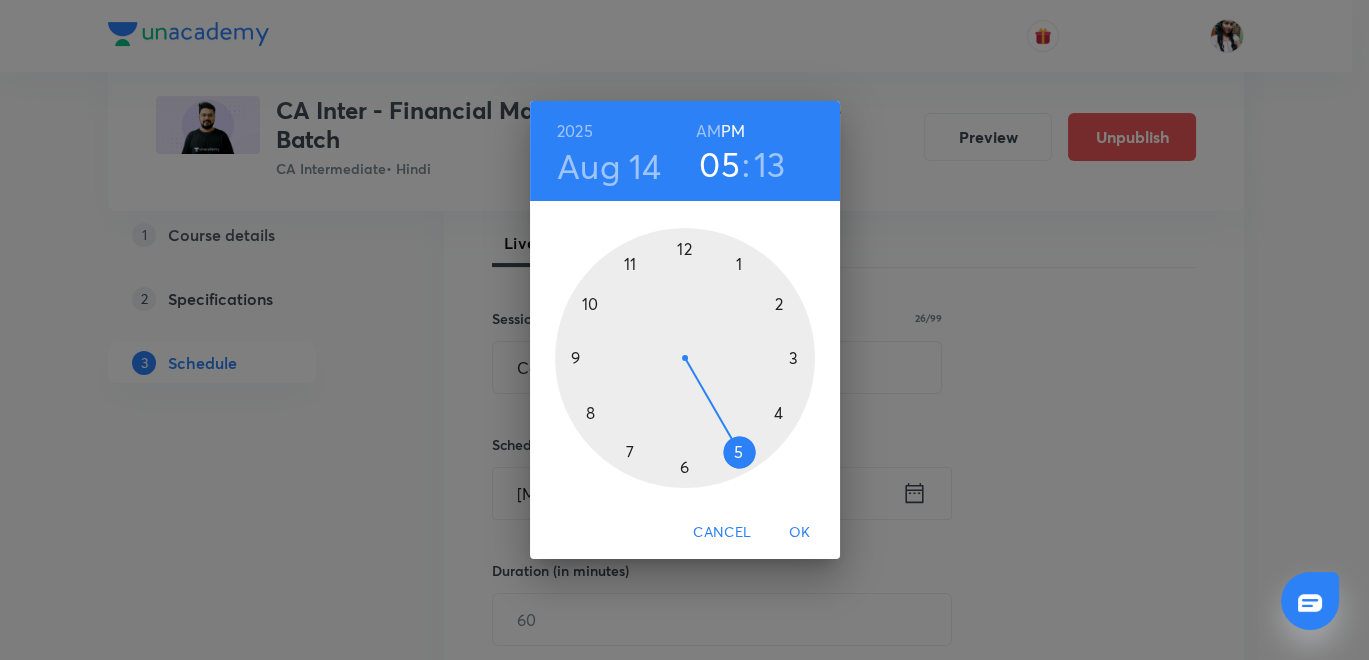 click at bounding box center (685, 358) 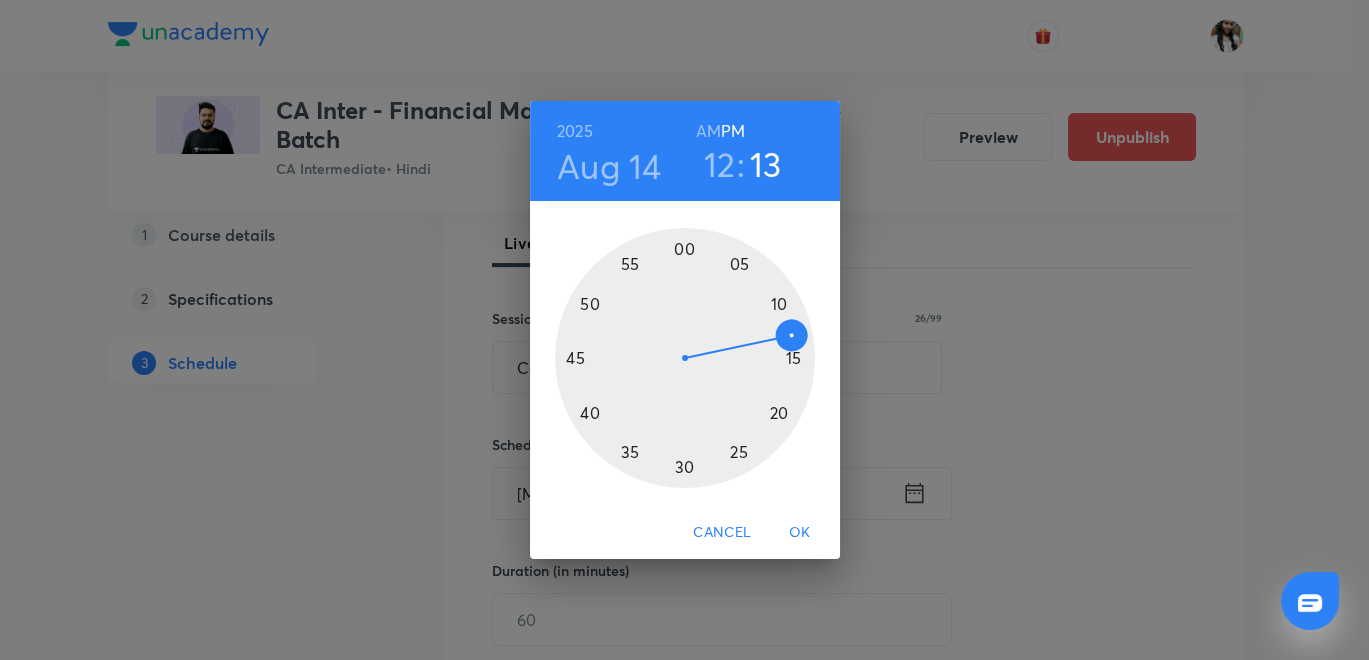 click at bounding box center (685, 358) 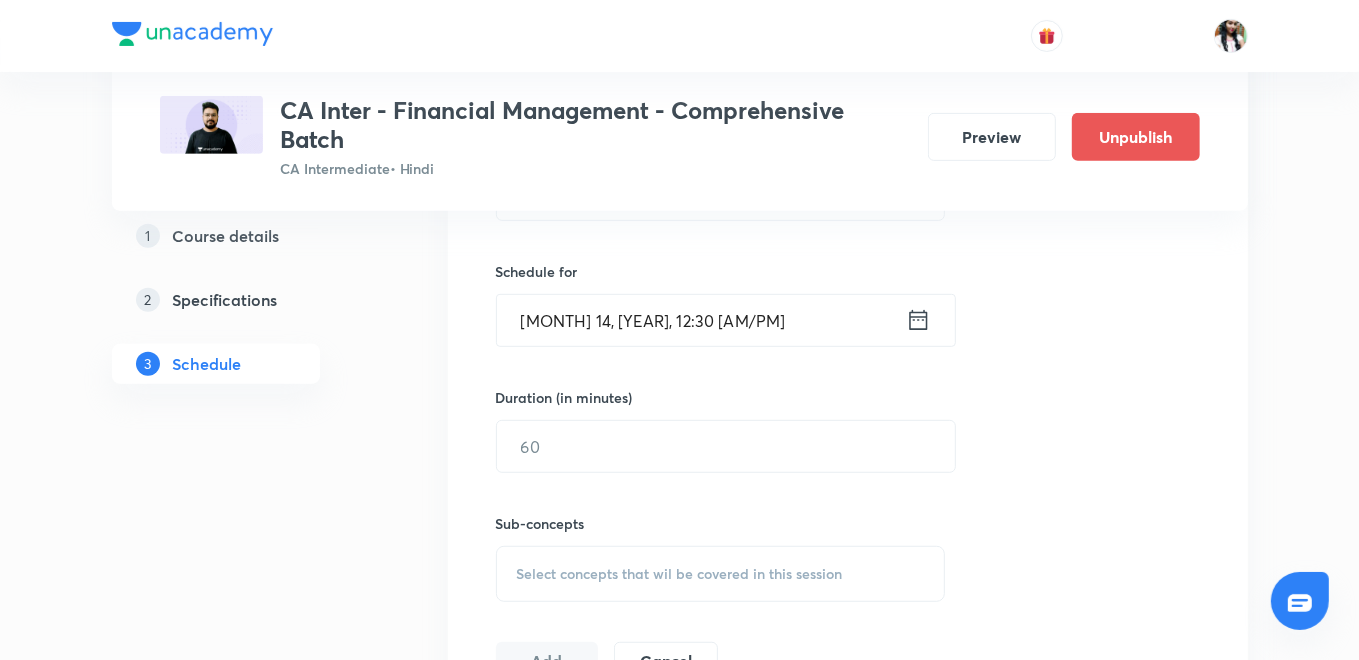 scroll, scrollTop: 666, scrollLeft: 0, axis: vertical 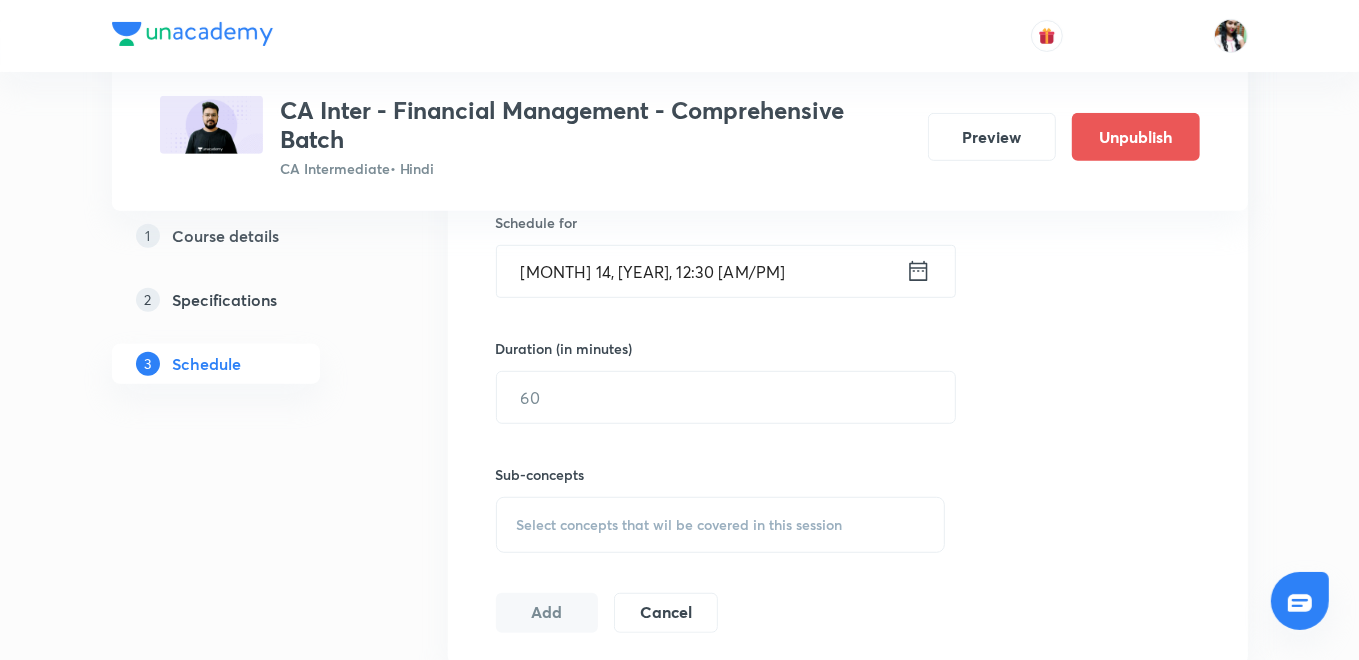 click on "Duration (in minutes) ​" at bounding box center [678, 381] 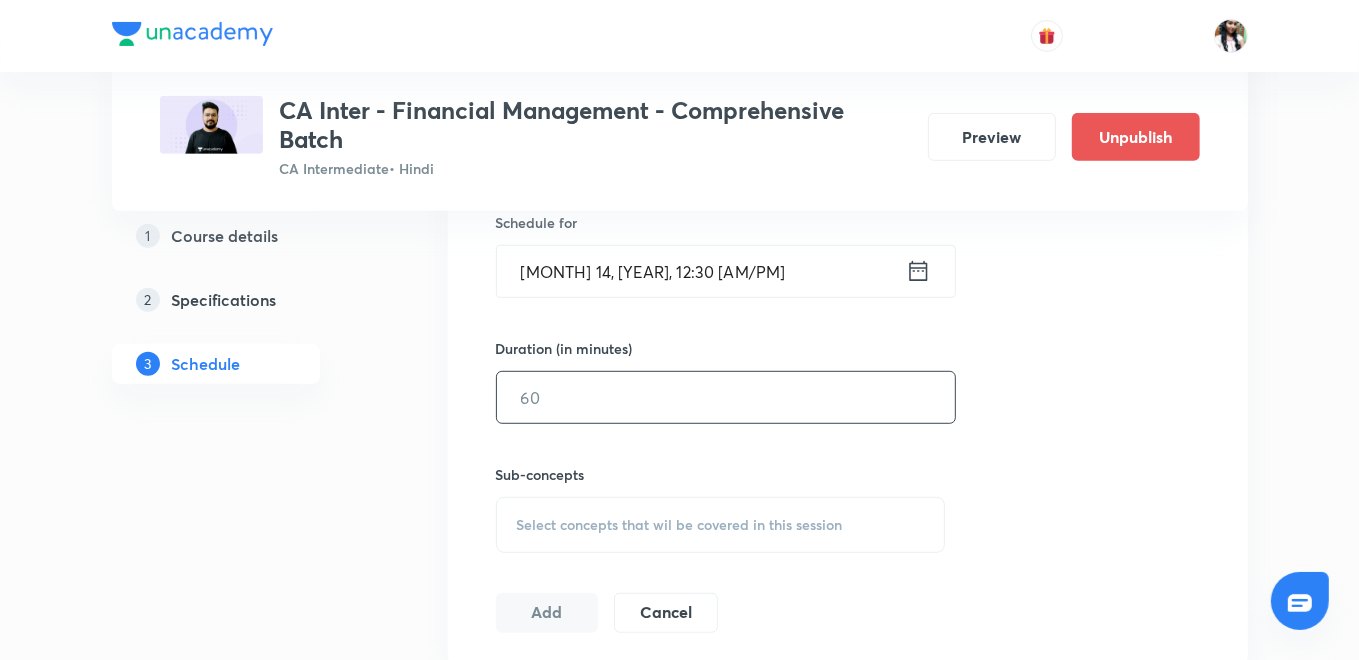 click at bounding box center (726, 397) 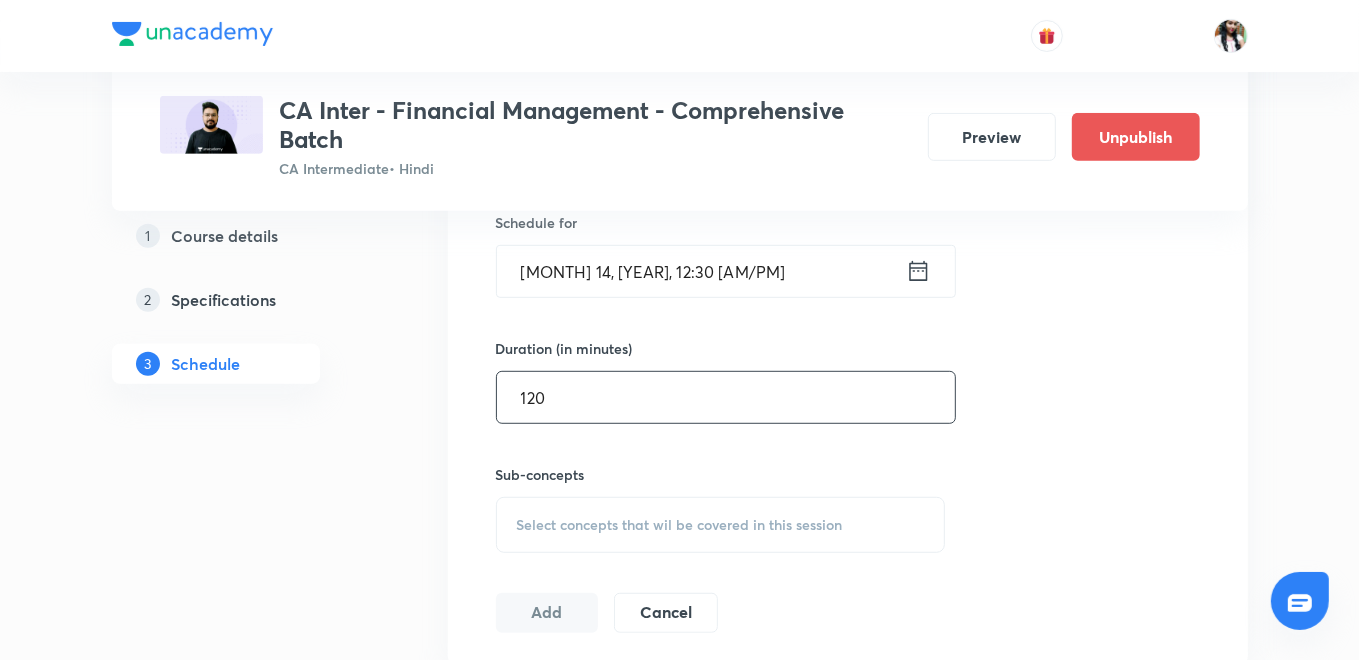 type on "120" 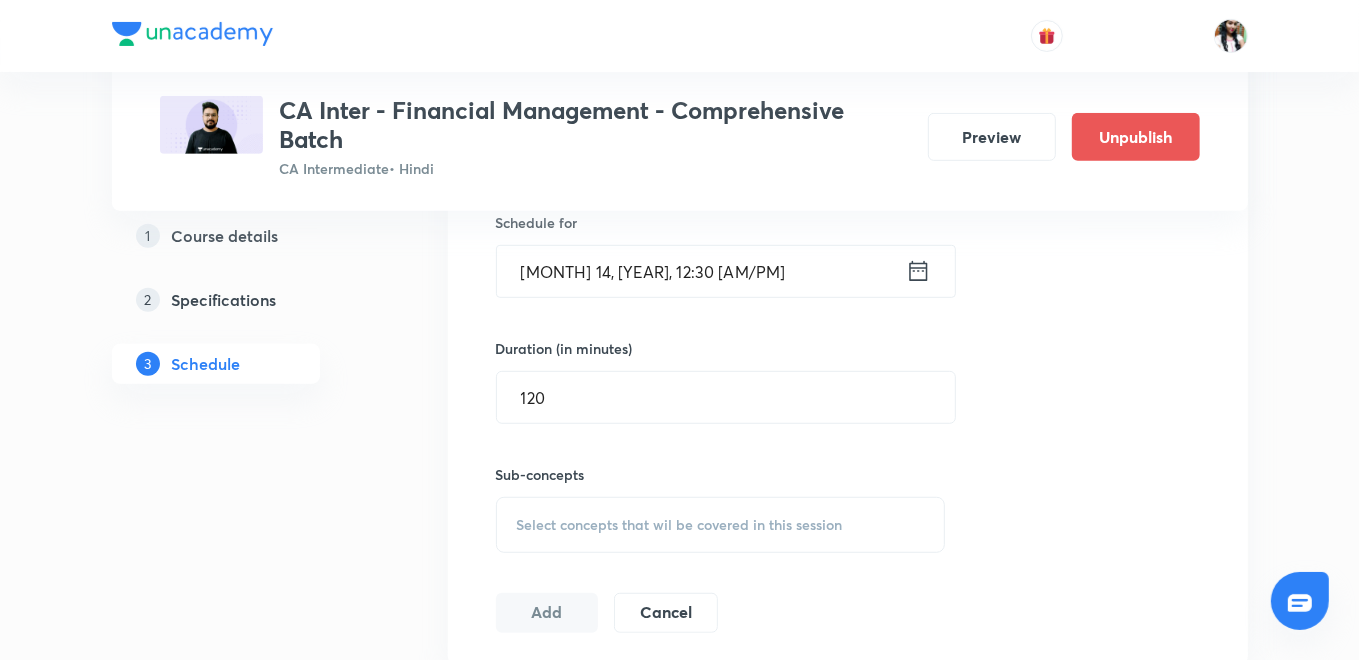click on "Select concepts that wil be covered in this session" at bounding box center (680, 525) 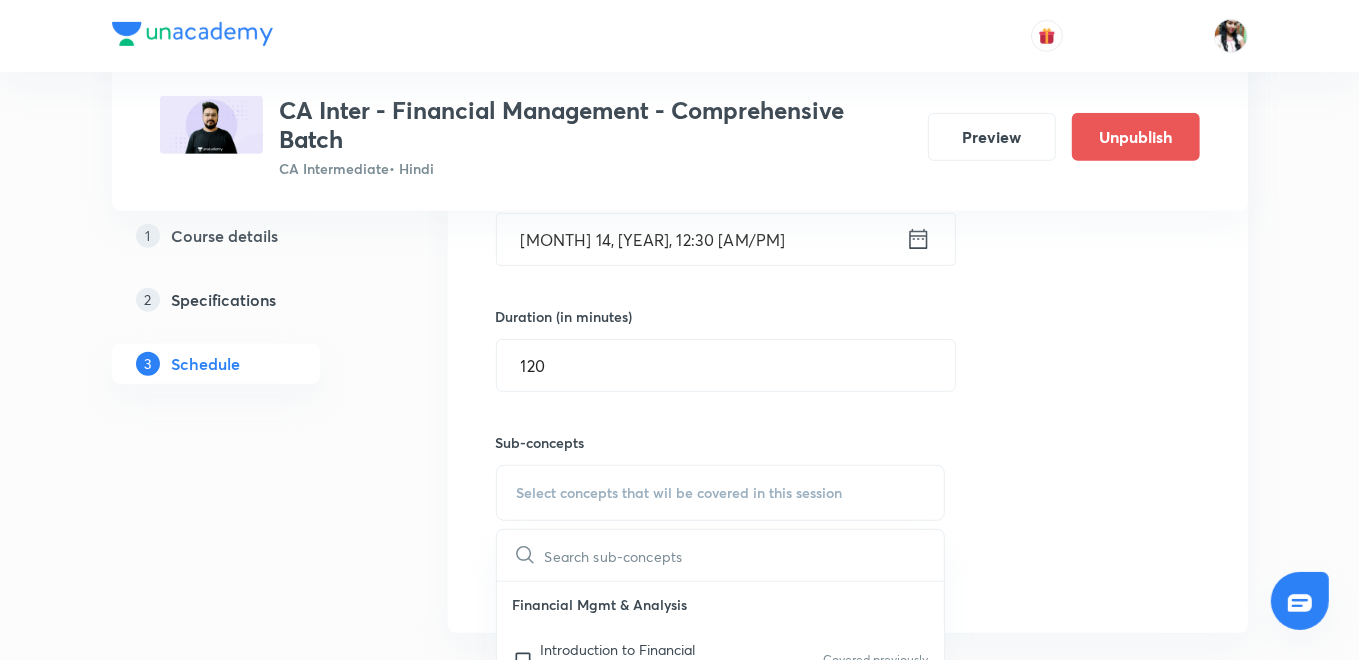 scroll, scrollTop: 777, scrollLeft: 0, axis: vertical 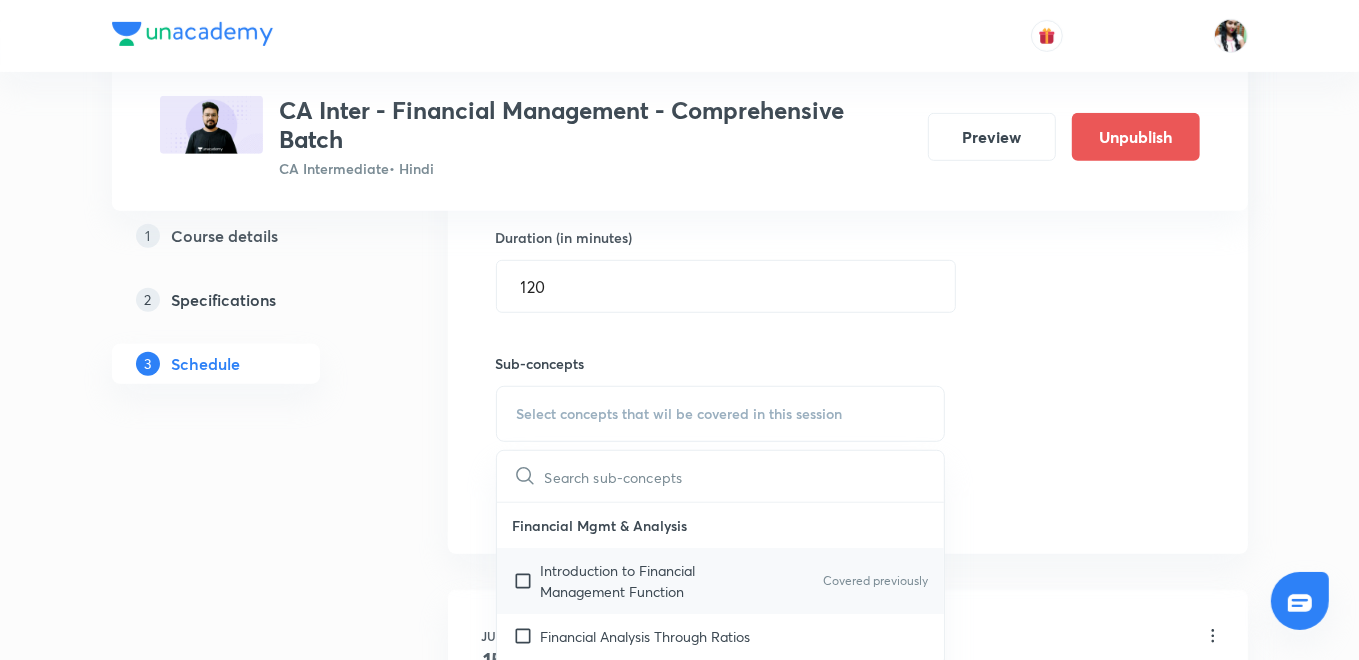 click on "Introduction to Financial Management Function" at bounding box center (642, 581) 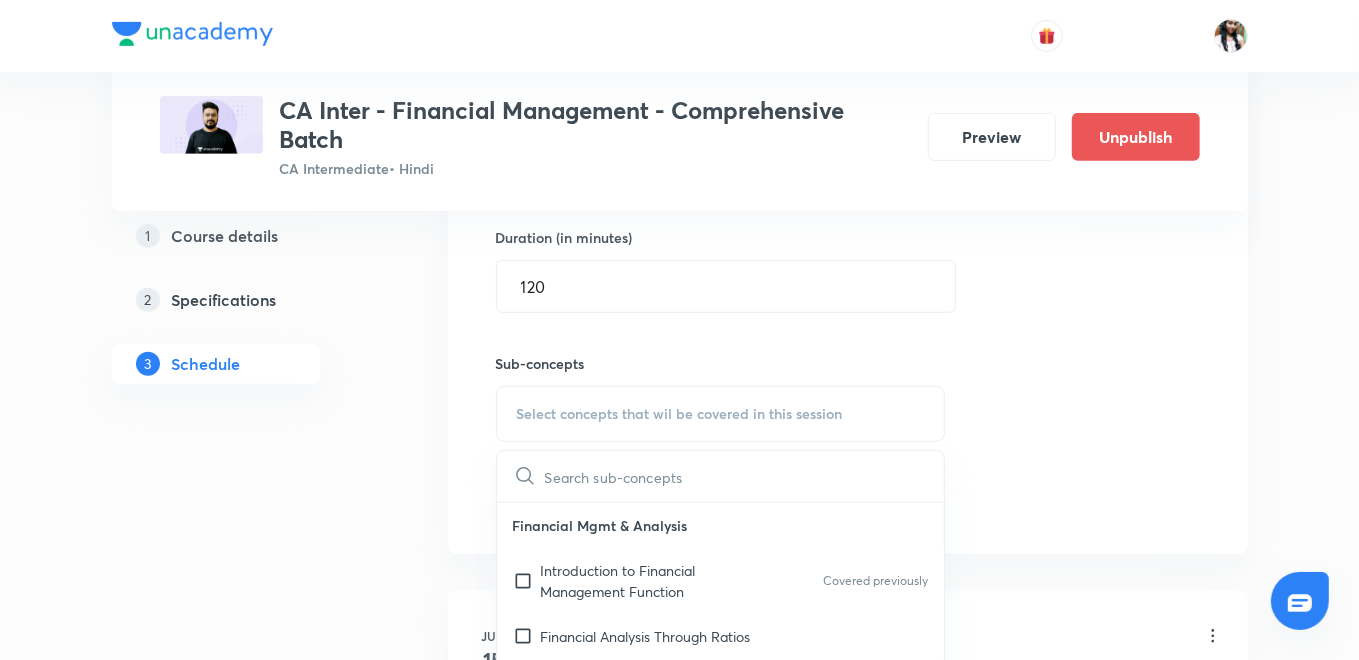 checkbox on "true" 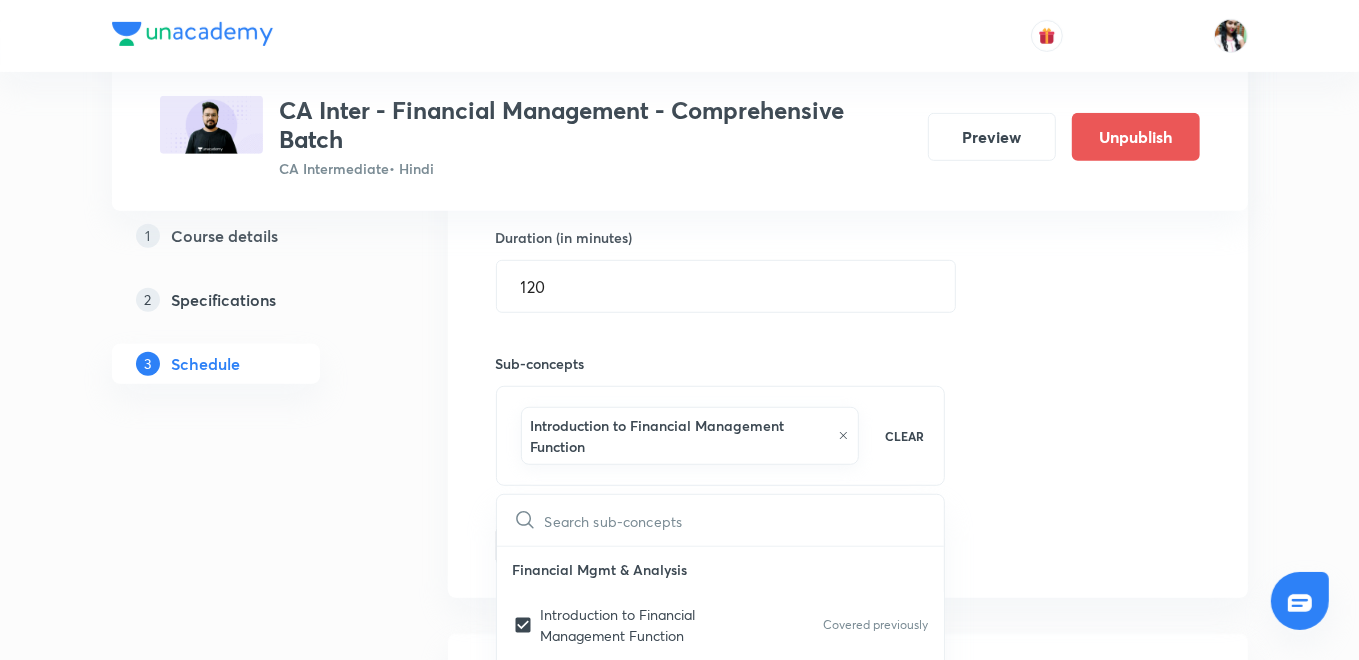 click on "Session  28 Live class Quiz Recorded classes Session title 26/99 Capital Budgeting - Part 4 ​ Schedule for [MONTH] 14, [YEAR], 12:30 [AM/PM] ​ Duration (in minutes) 120 ​ Sub-concepts Introduction to Financial Management Function CLEAR ​ Financial Mgmt & Analysis Introduction to Financial Management Function Covered previously Financial Analysis Through Ratios Financing Decisions Leverages Covered previously Capital Structure Decisions Covered previously Cost of Capital Covered previously Lease Financing Sources of Finance Capital Investment Decisions Adjustment of Risk and Uncertainty in Capital Budgeting Decision Dividend Decisions Capital Investment Decisions Management of Working Capital National Income Determination of National Income The Keynesian Theory The Money Market Money Demand Money Supply Monetary Policy Public Finance Fiscal Policy Fiscal Functions Market Failure Government Interventions International Trade Theories of International Trade Trade Negotiations Add Cancel" at bounding box center (848, 203) 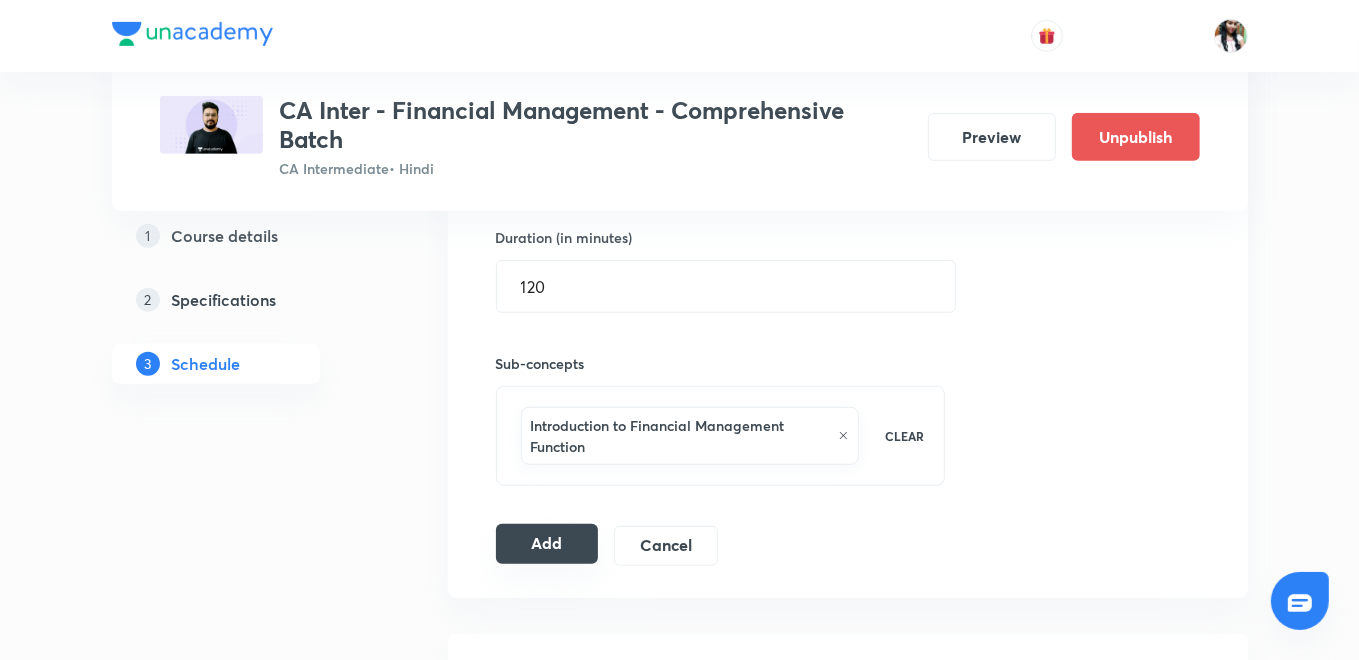 click on "Add" at bounding box center (547, 544) 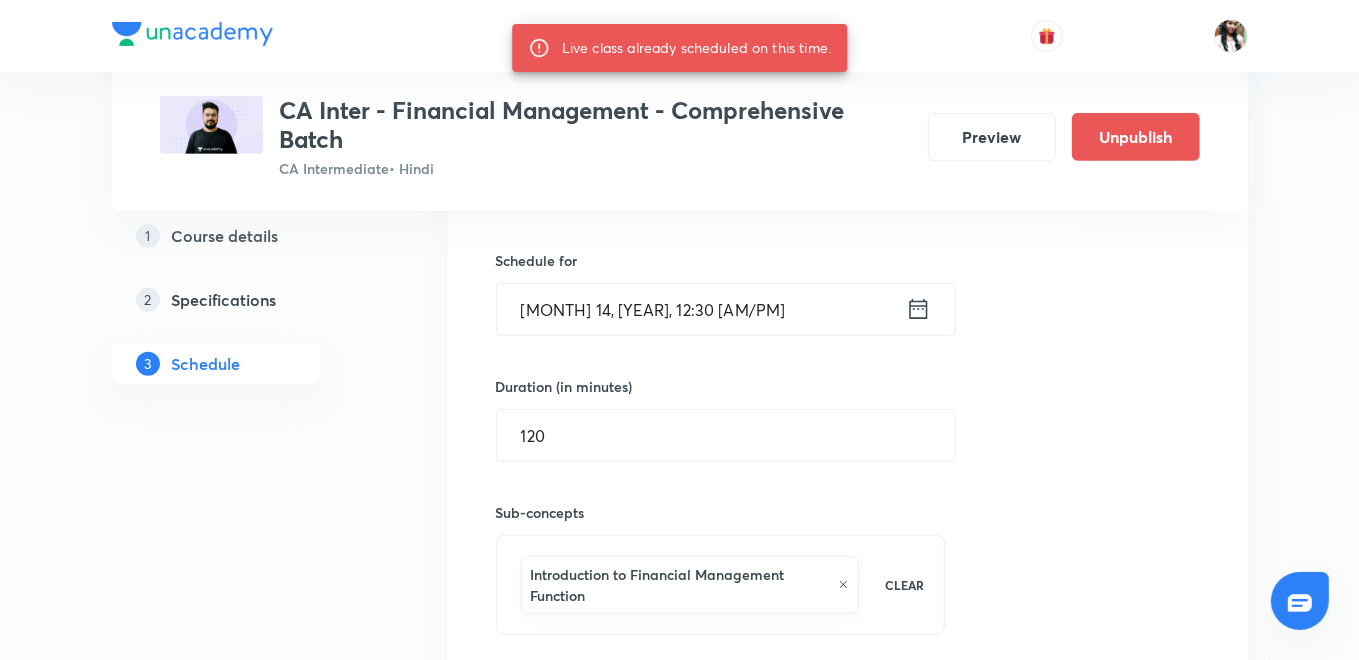 scroll, scrollTop: 444, scrollLeft: 0, axis: vertical 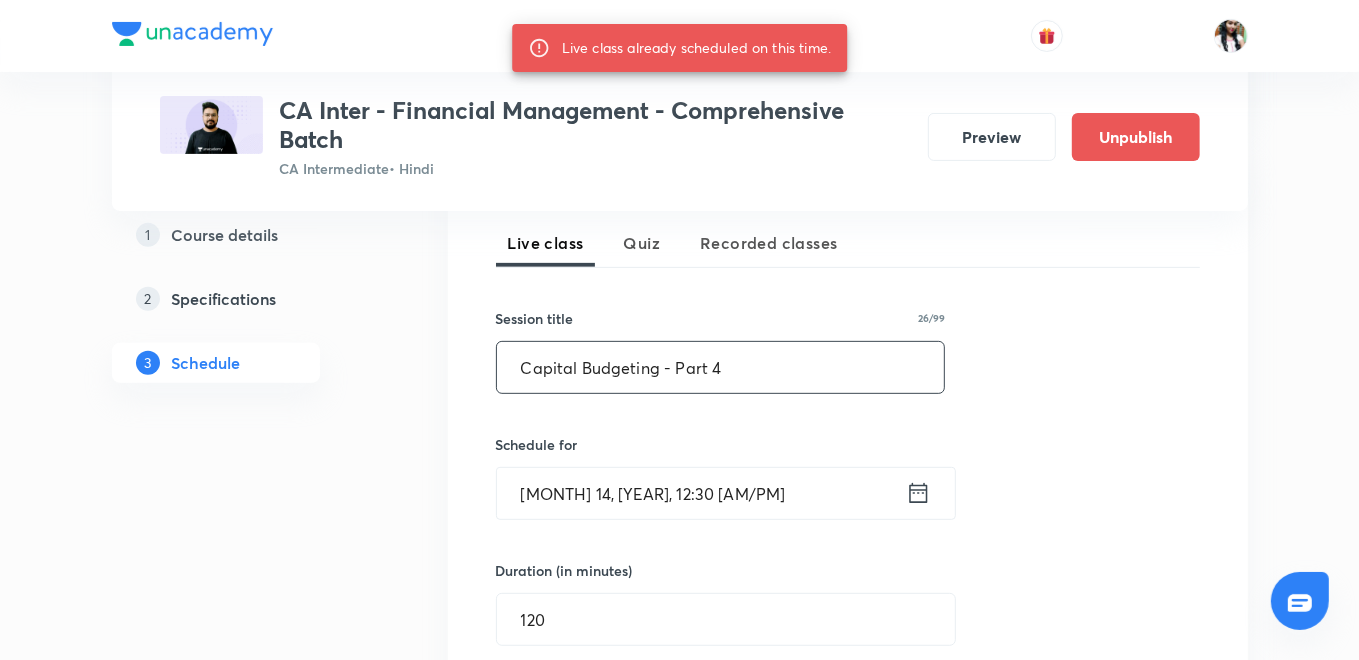 click on "Capital Budgeting - Part 4" at bounding box center (721, 367) 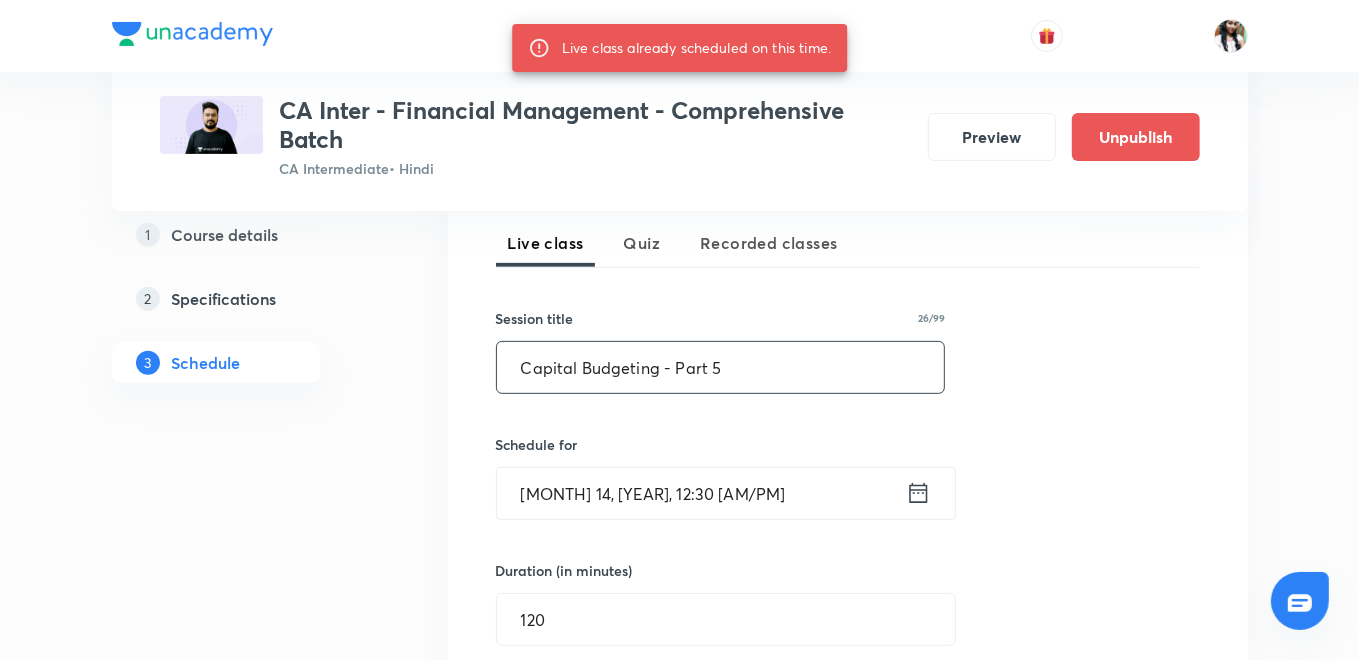 type on "Capital Budgeting - Part 5" 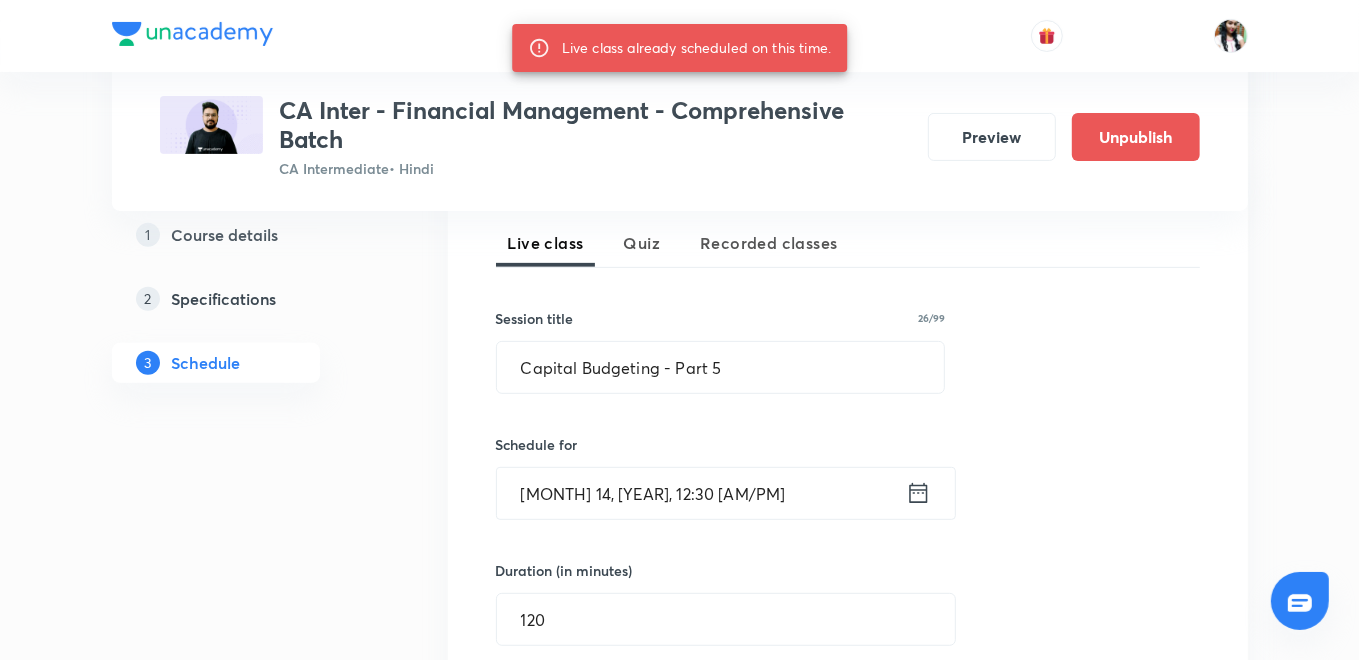 click 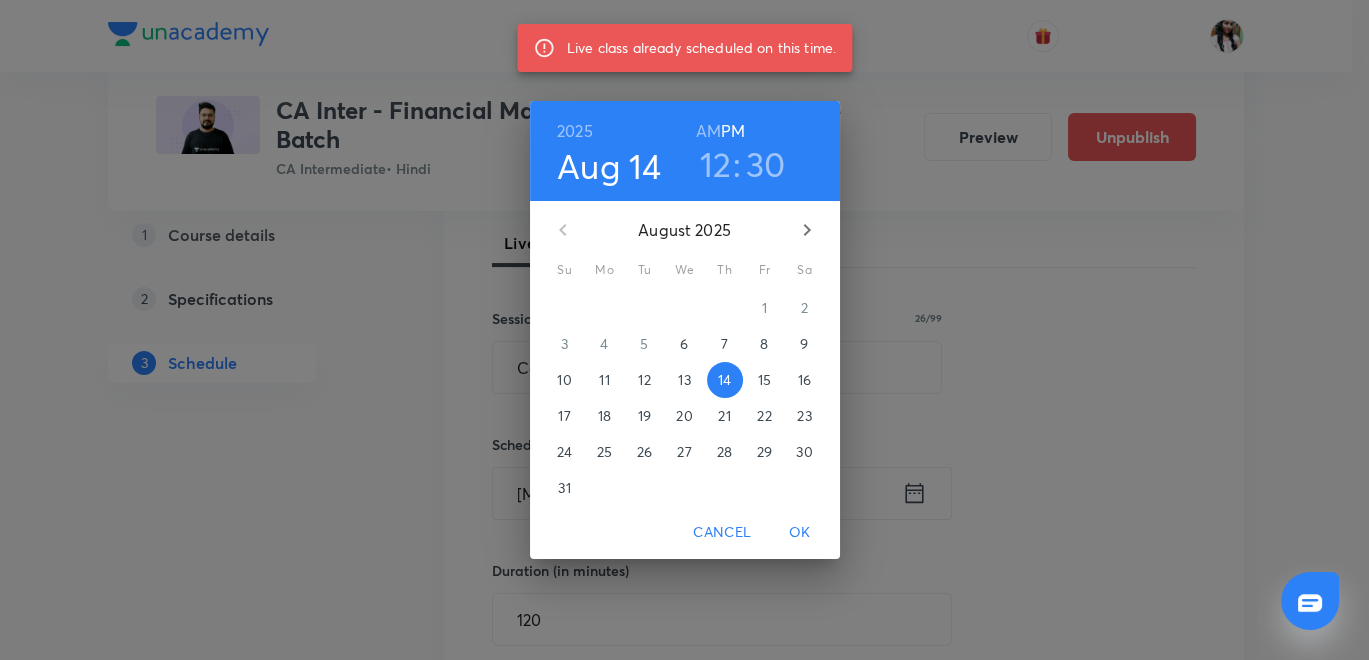 click on "15" at bounding box center (764, 380) 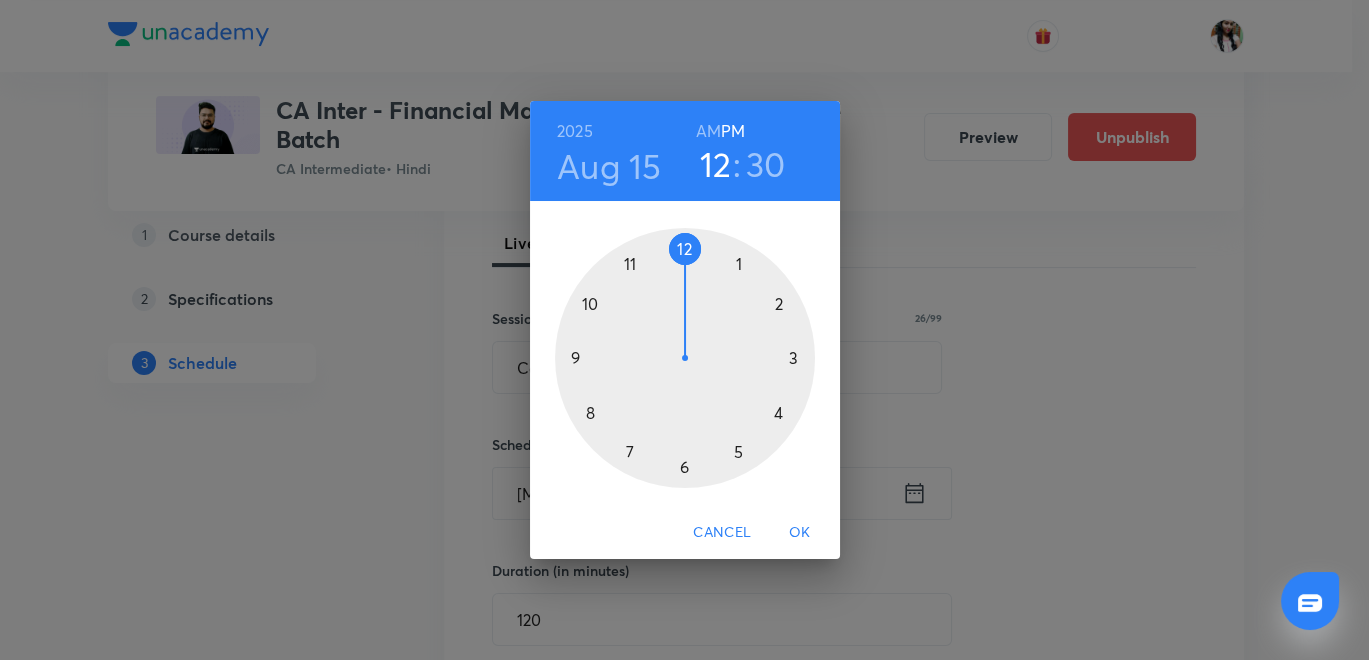 click on "OK" at bounding box center [800, 532] 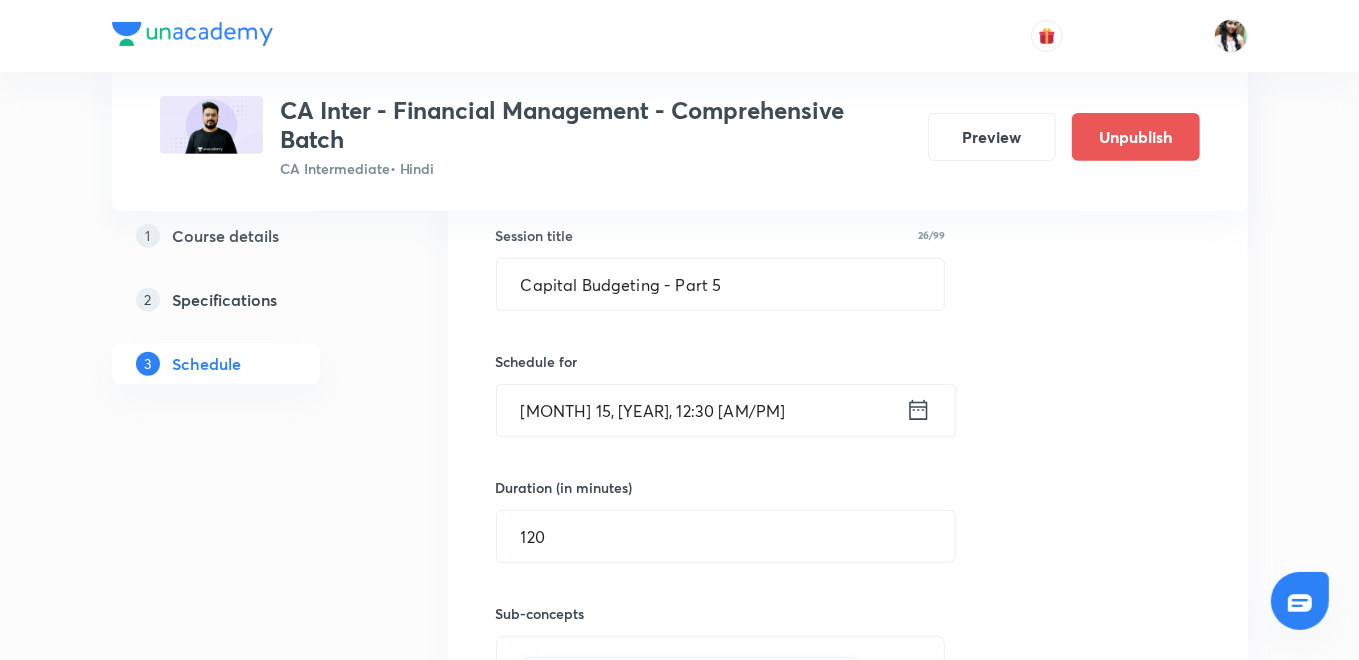 scroll, scrollTop: 666, scrollLeft: 0, axis: vertical 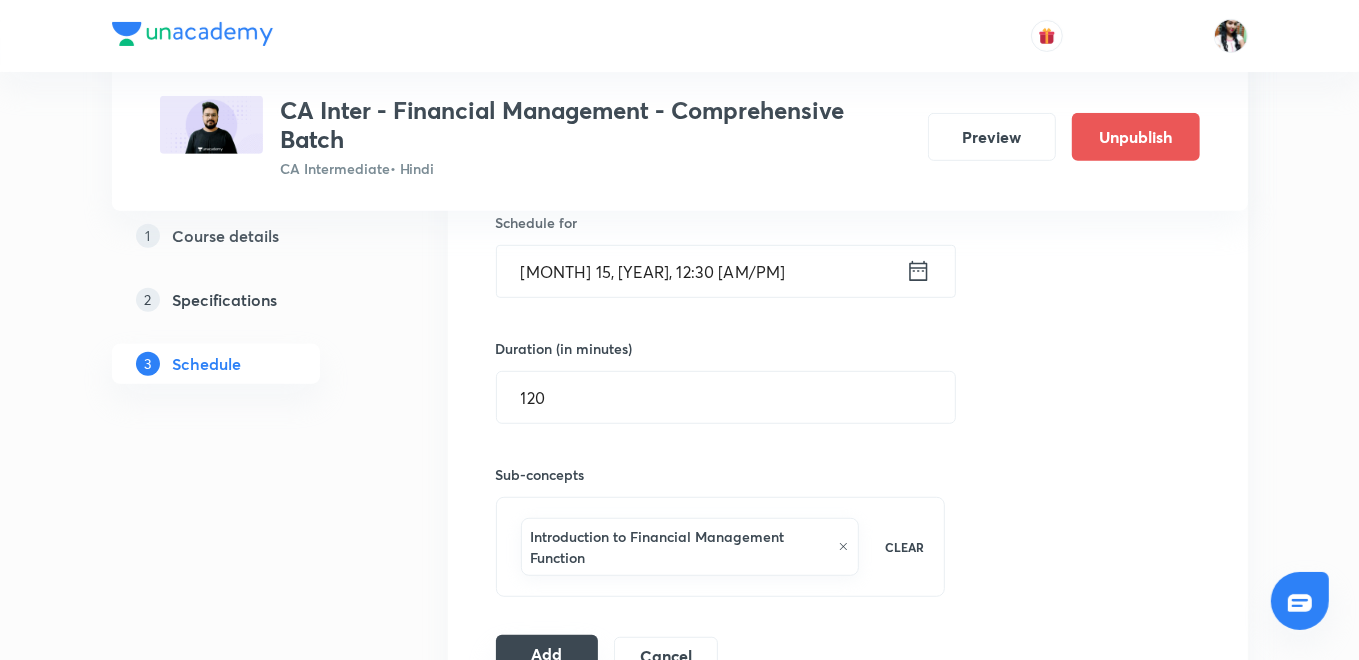 click on "Add" at bounding box center [547, 655] 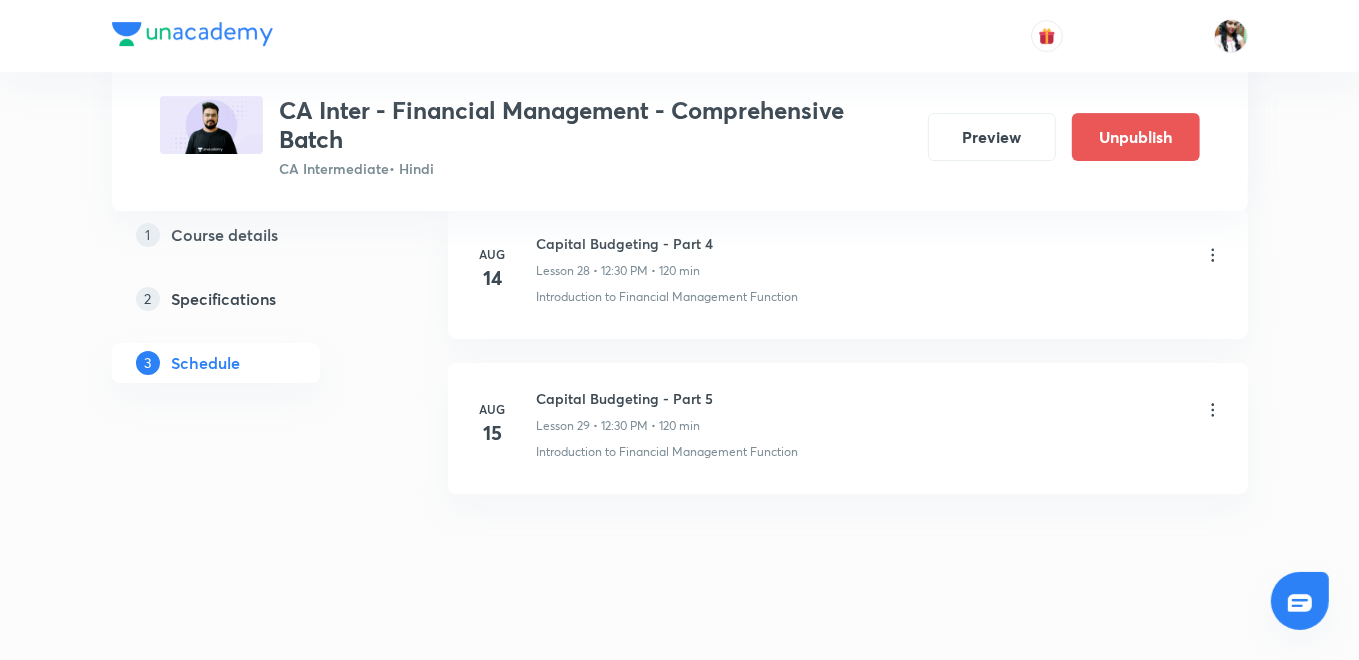 scroll, scrollTop: 4687, scrollLeft: 0, axis: vertical 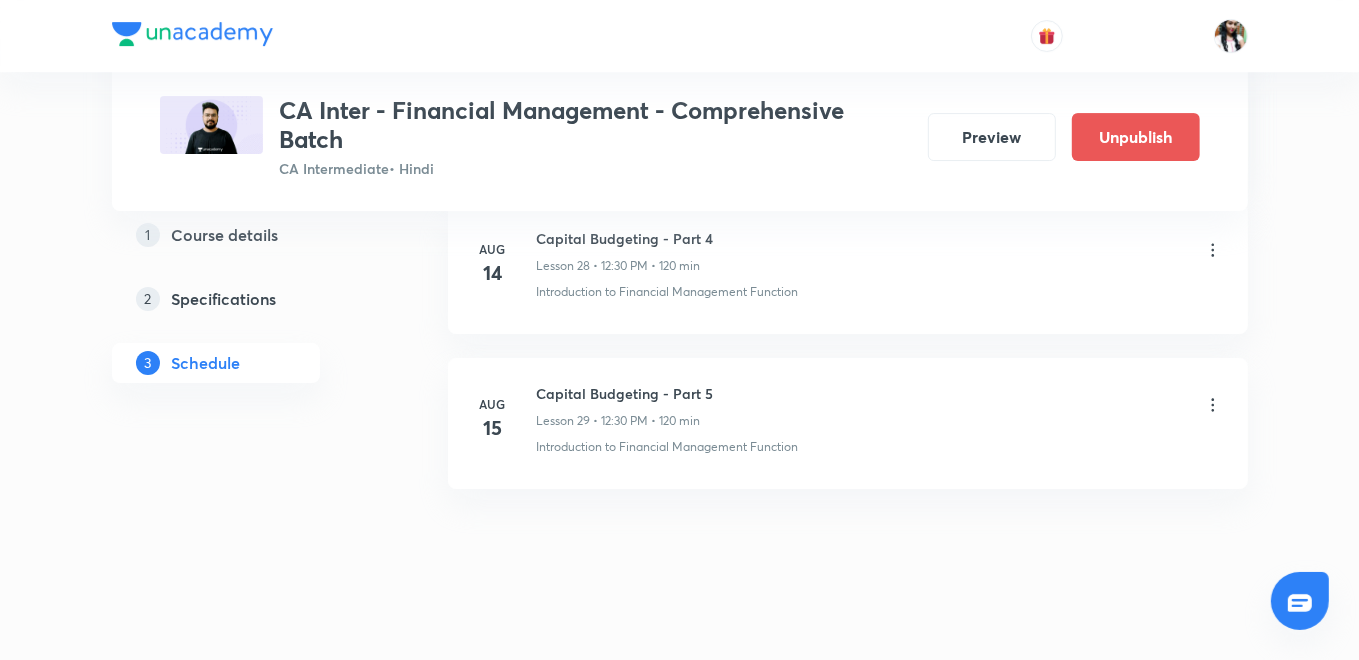 click on "Capital Budgeting - Part 5" at bounding box center (625, 393) 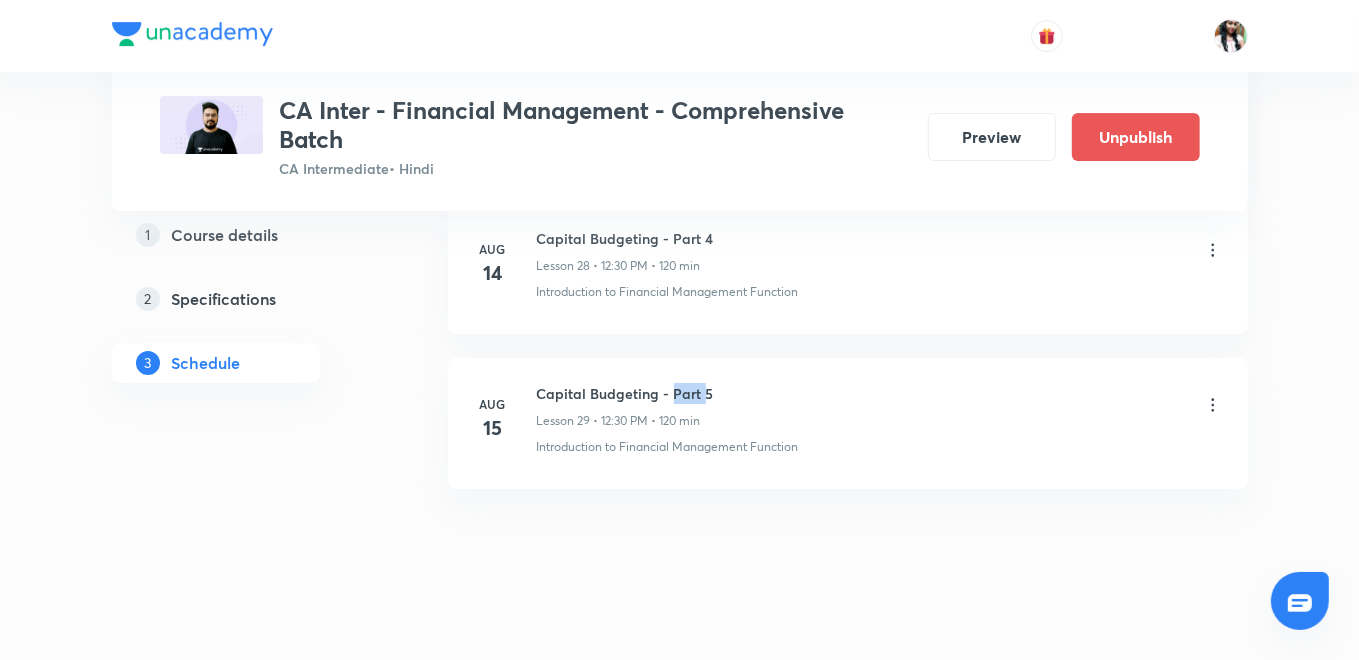 click on "Capital Budgeting - Part 5" at bounding box center [625, 393] 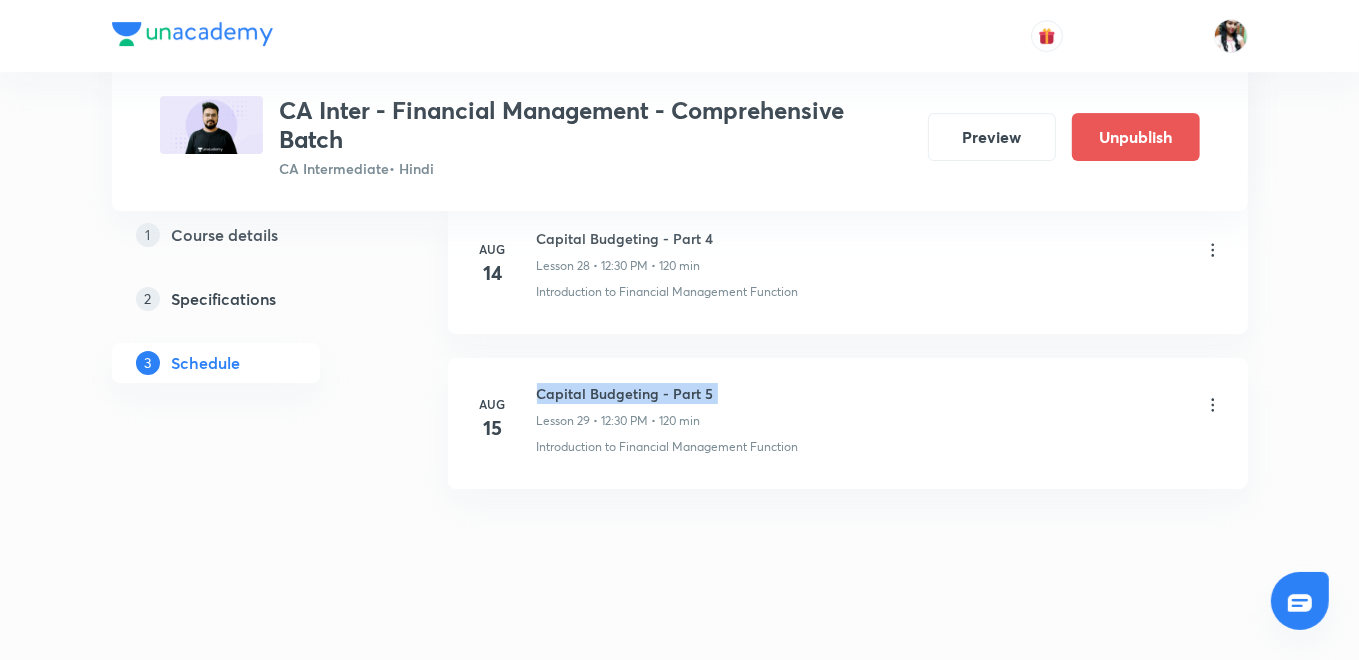click on "Capital Budgeting - Part 5" at bounding box center (625, 393) 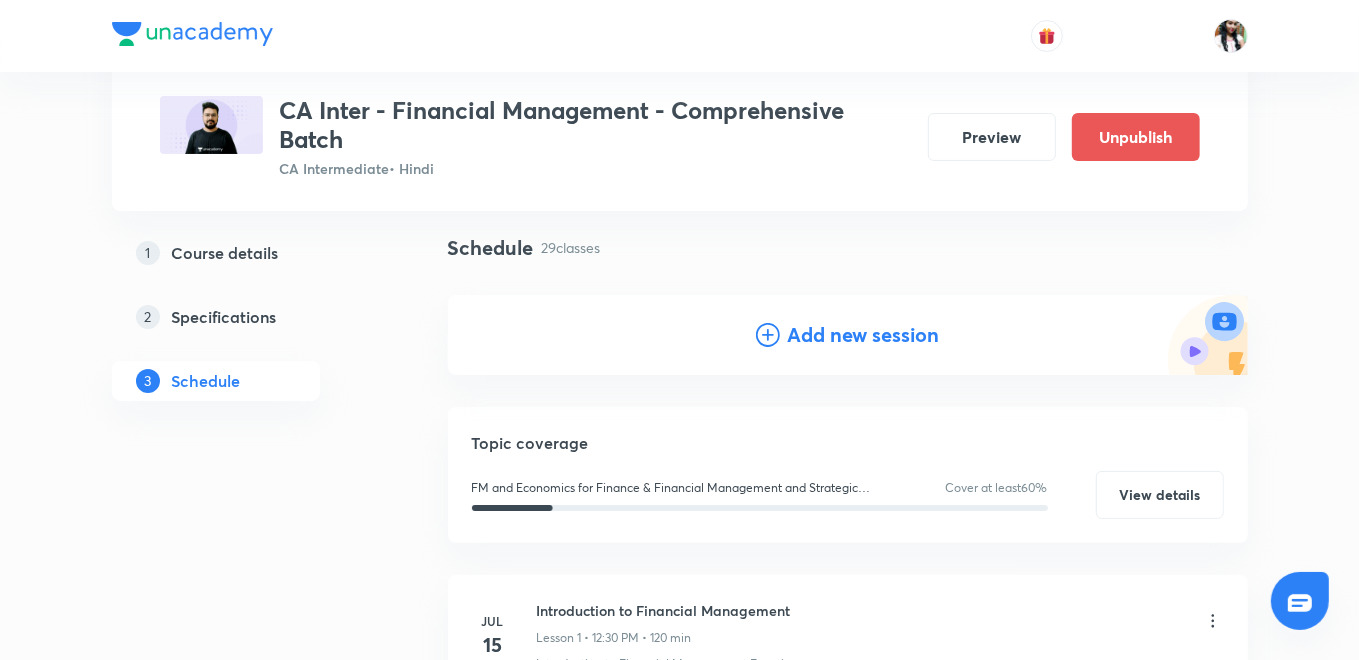 scroll, scrollTop: 0, scrollLeft: 0, axis: both 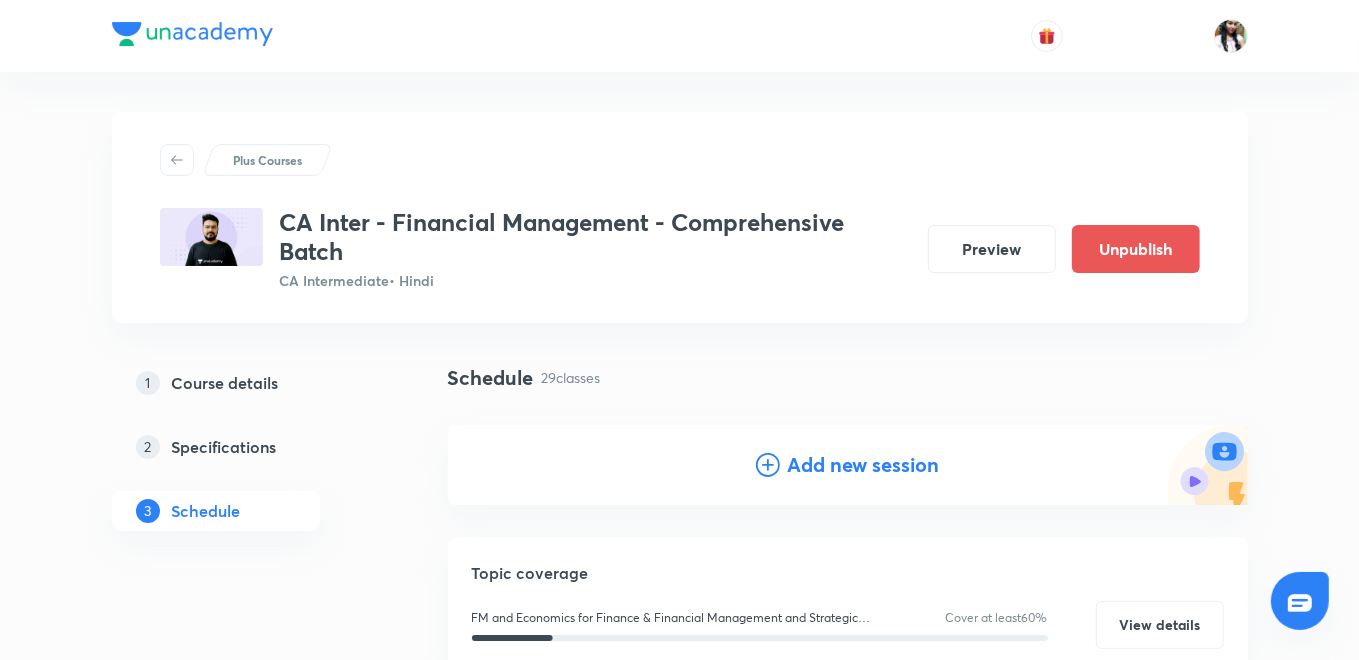 click on "Add new session" at bounding box center [864, 465] 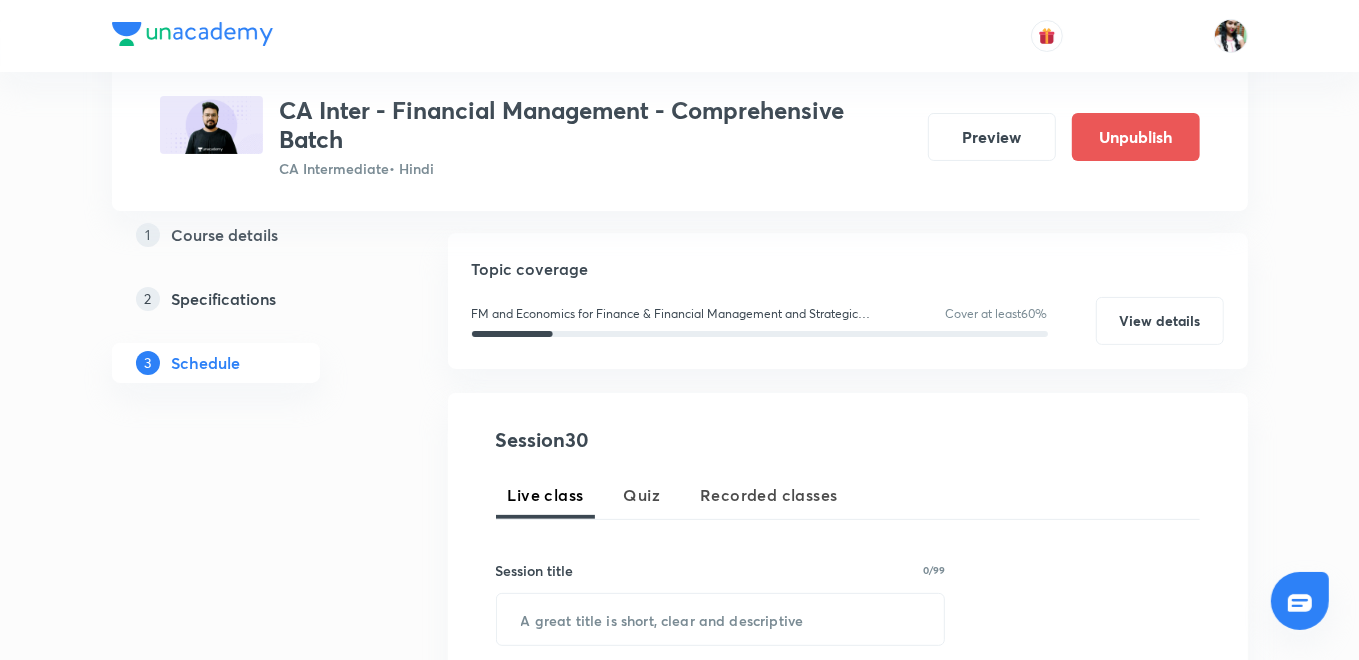 scroll, scrollTop: 444, scrollLeft: 0, axis: vertical 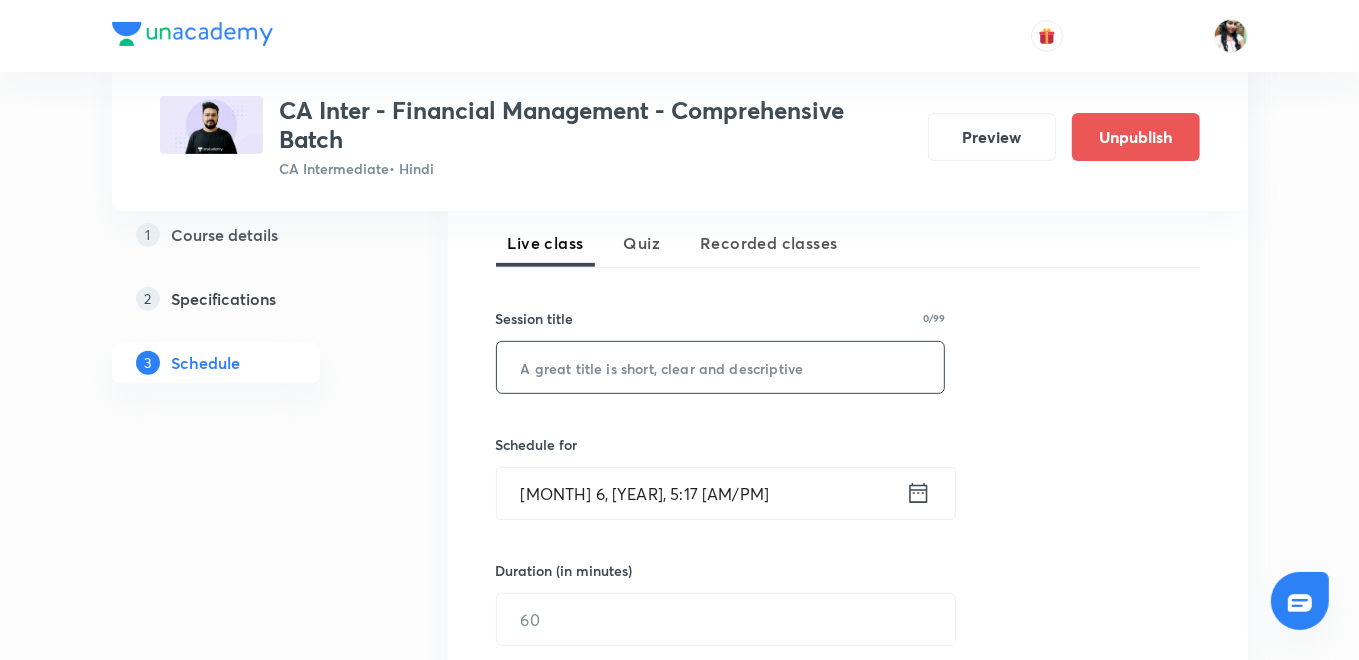 paste on "Capital Budgeting - Part 5" 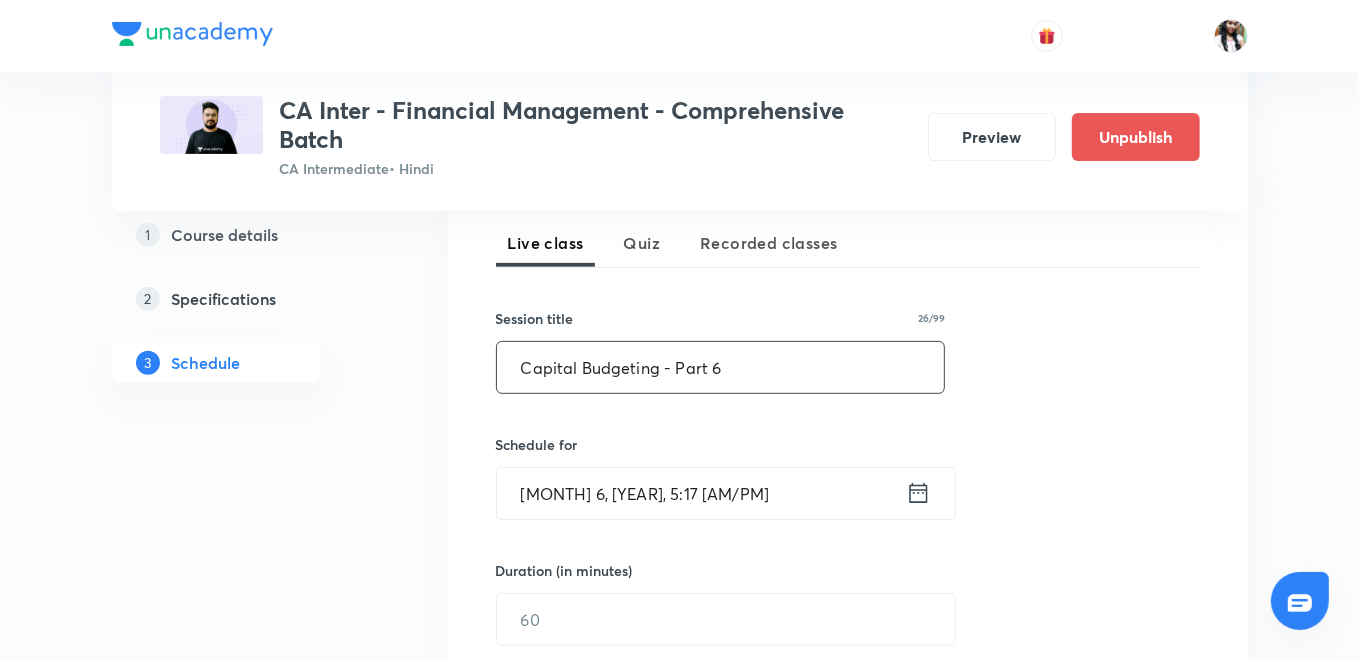 type on "Capital Budgeting - Part 6" 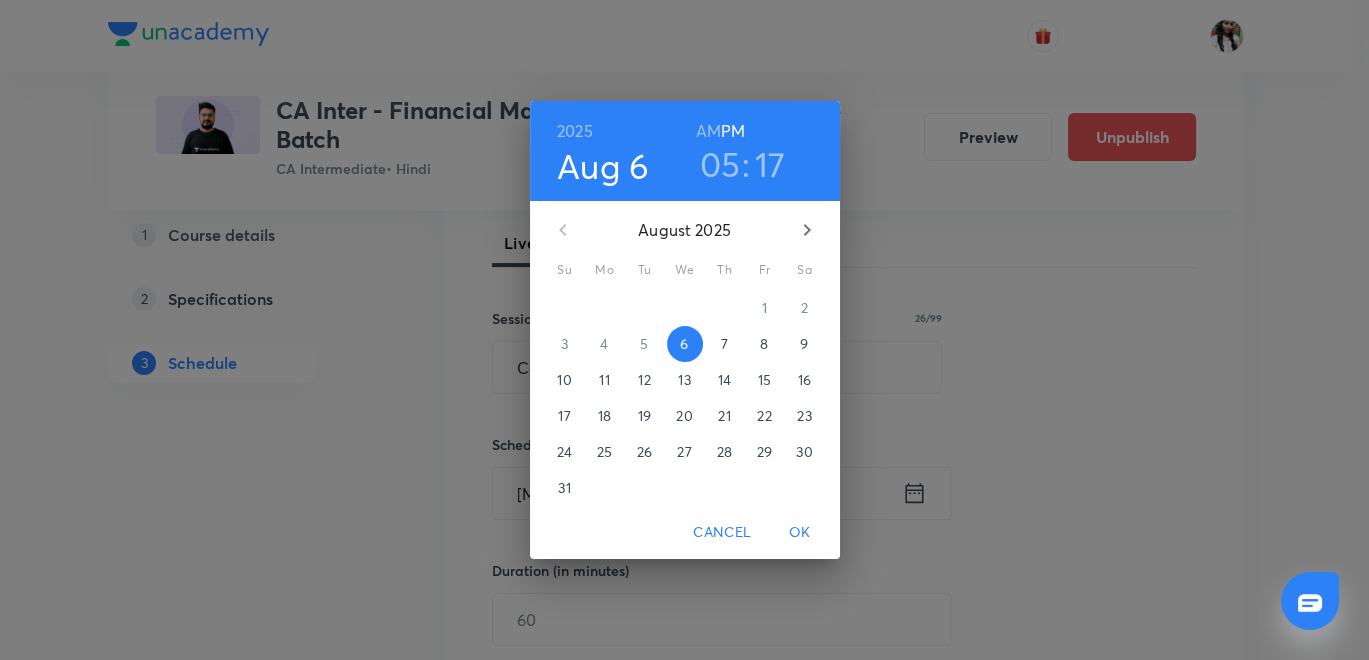 click on "16" at bounding box center [804, 380] 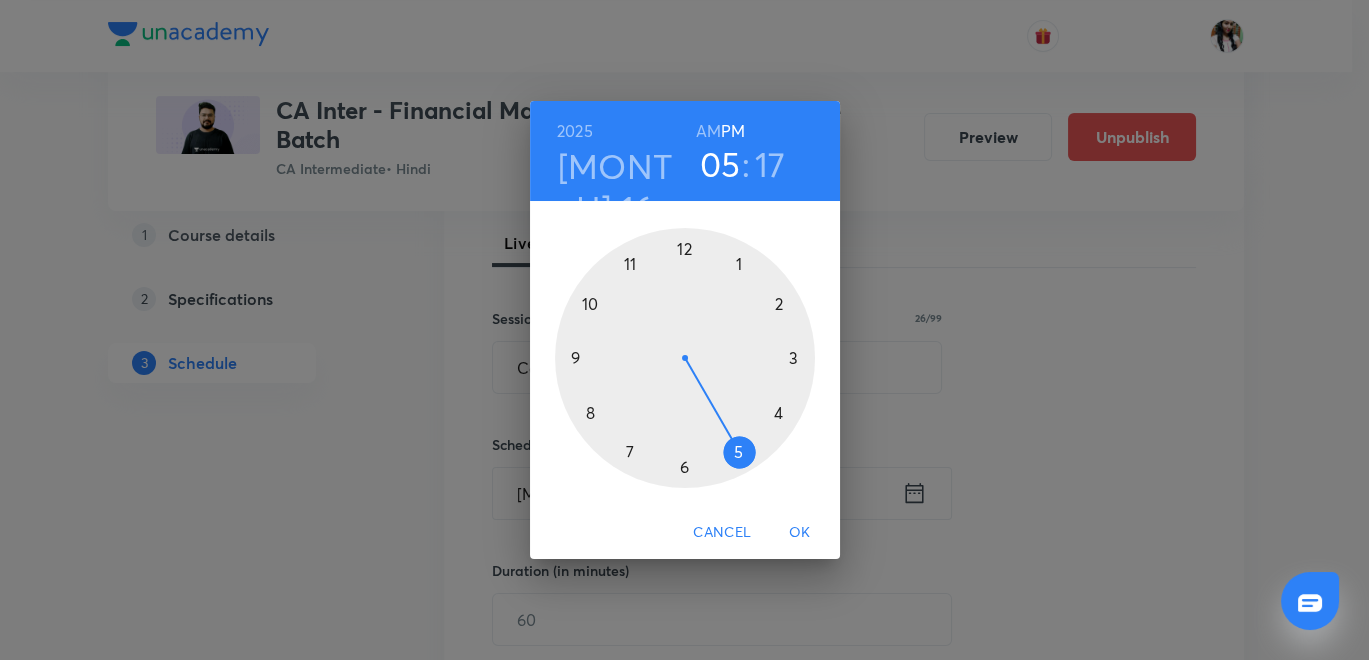 click at bounding box center (685, 358) 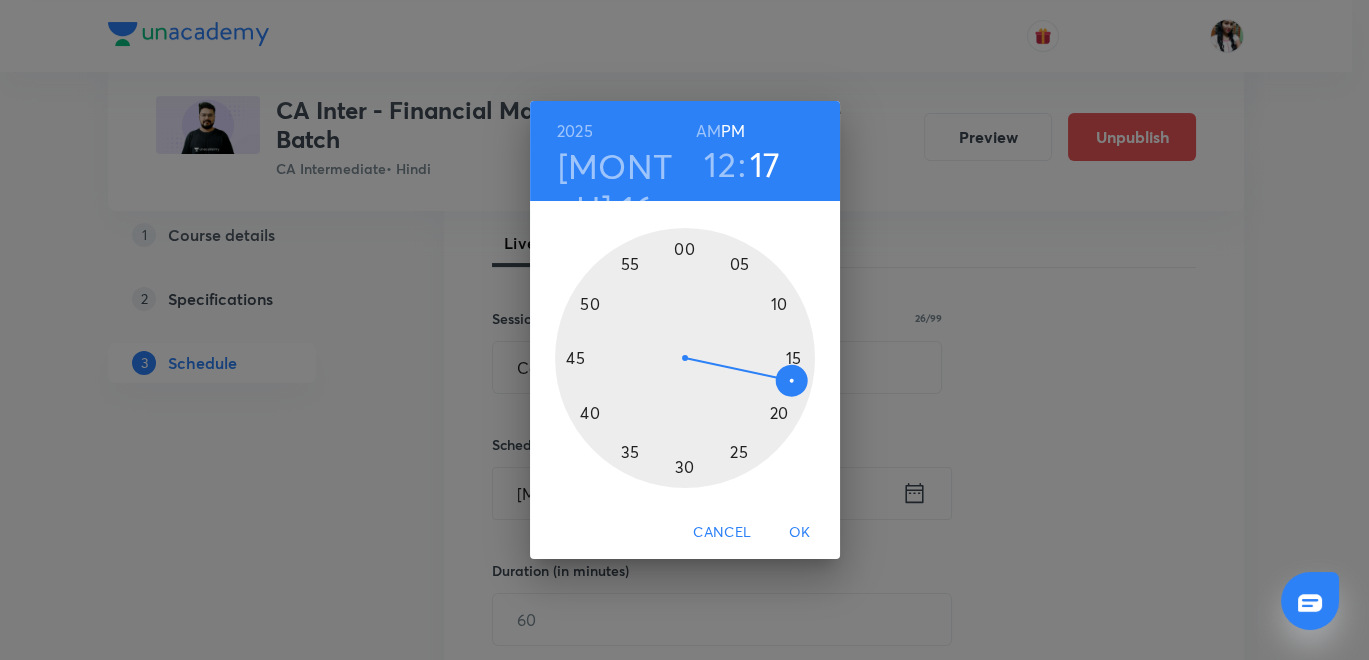 click at bounding box center [685, 358] 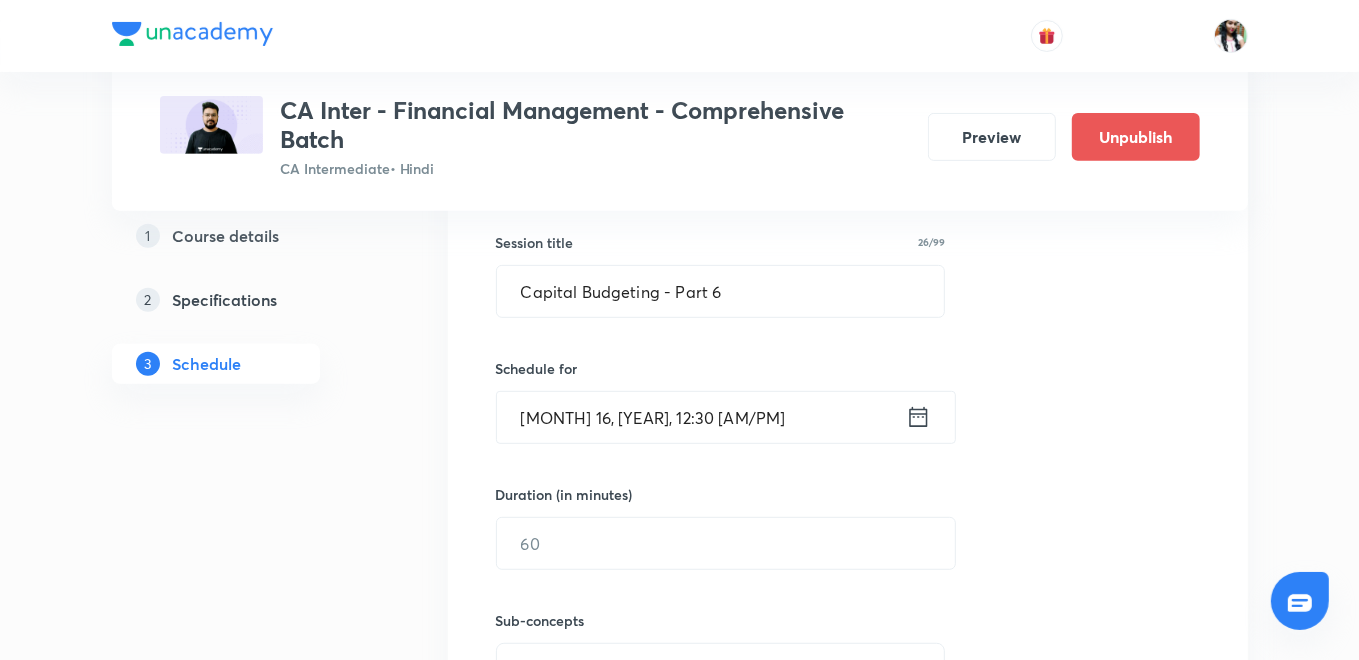 scroll, scrollTop: 555, scrollLeft: 0, axis: vertical 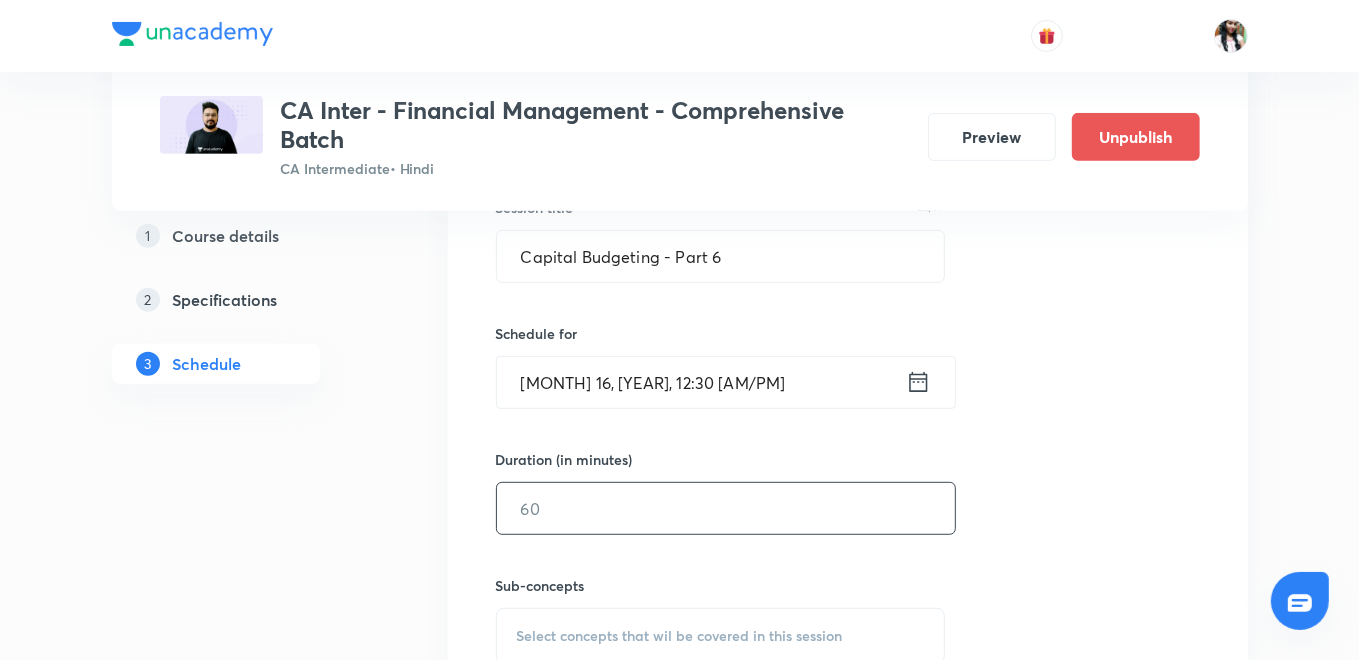 click at bounding box center (726, 508) 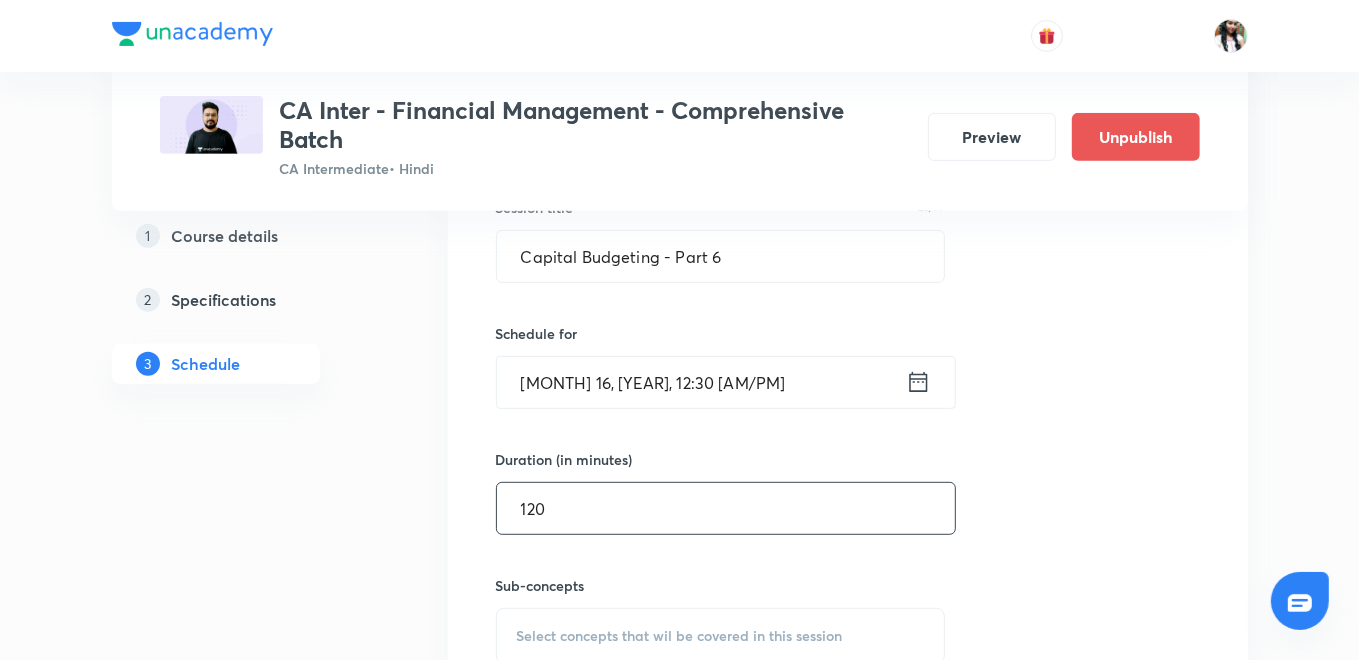 scroll, scrollTop: 777, scrollLeft: 0, axis: vertical 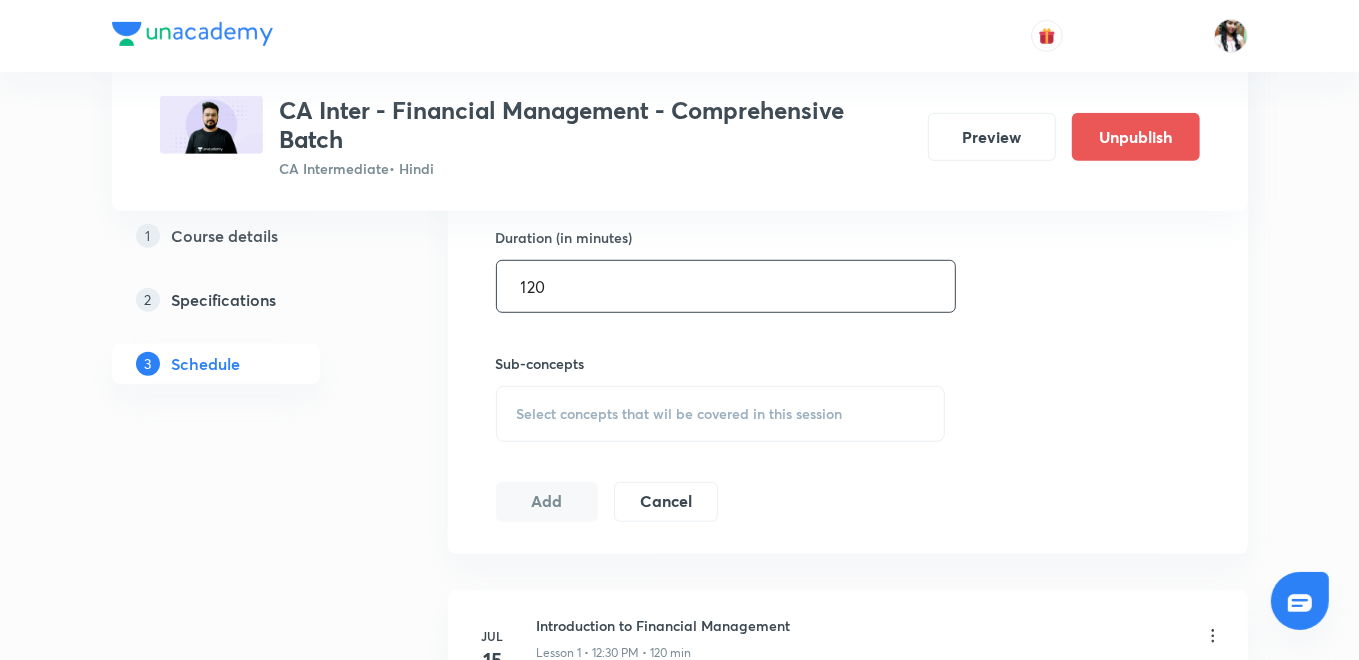 type on "120" 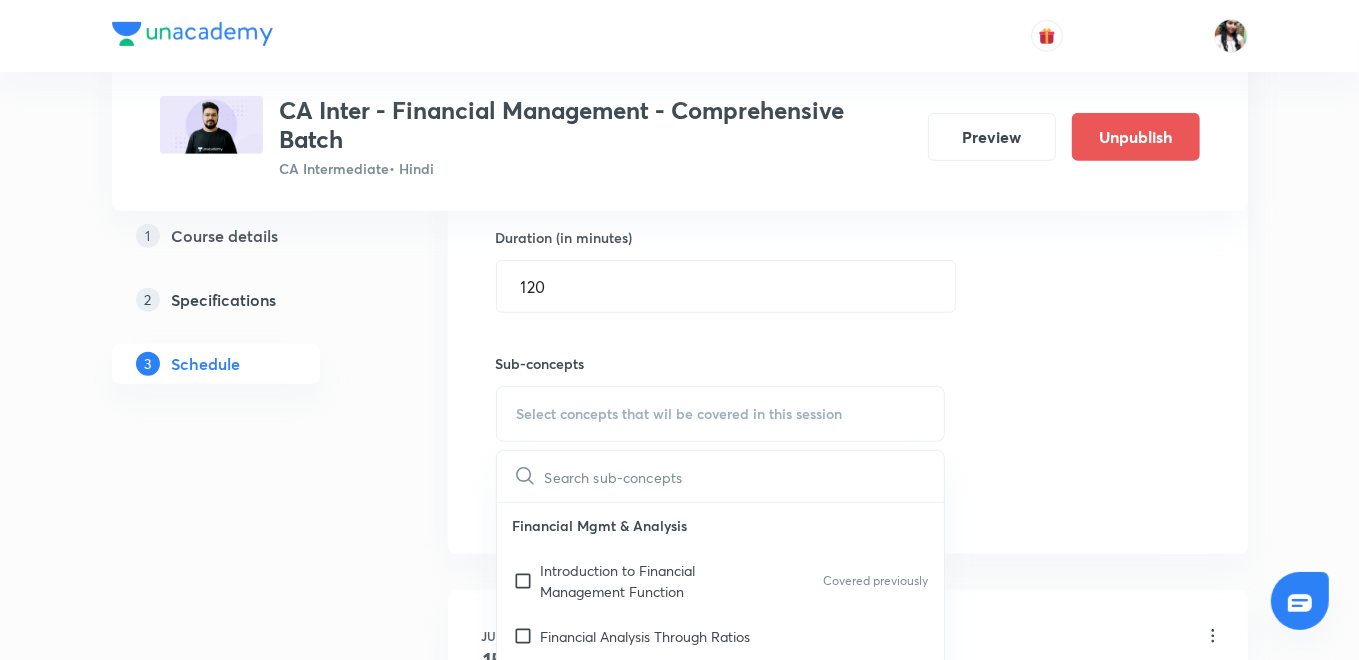 click on "Introduction to Financial Management Function" at bounding box center (642, 581) 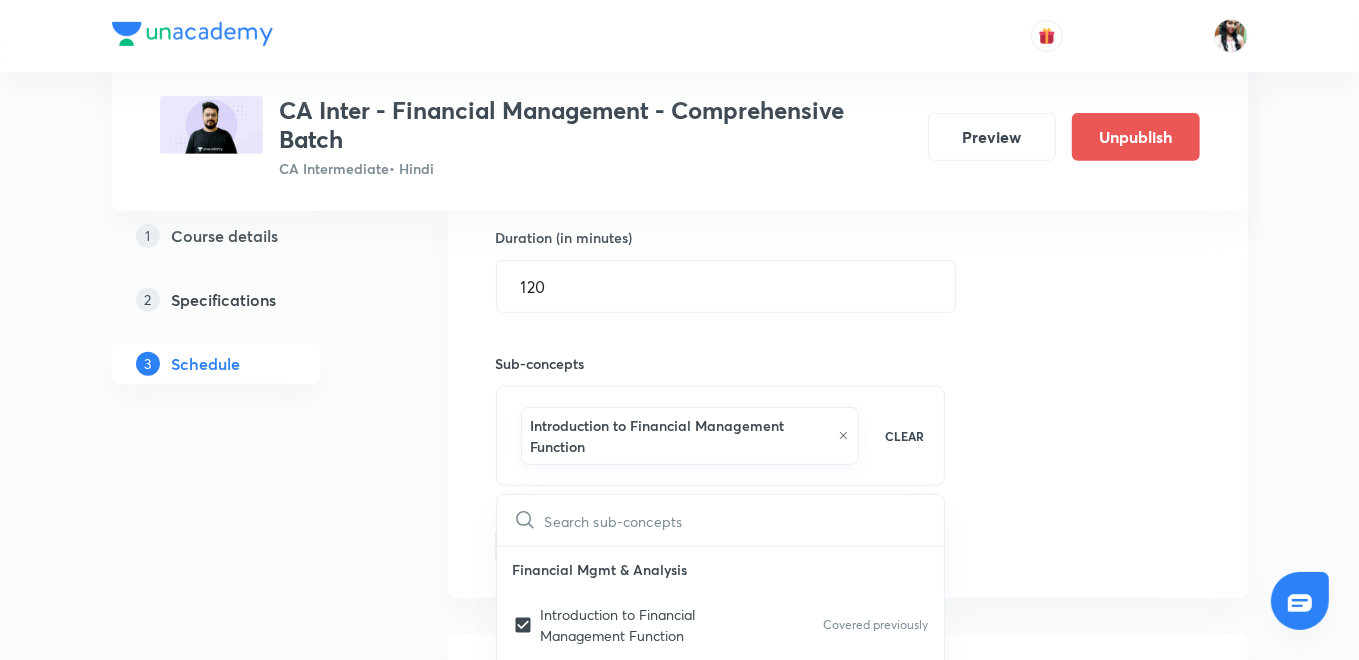checkbox on "true" 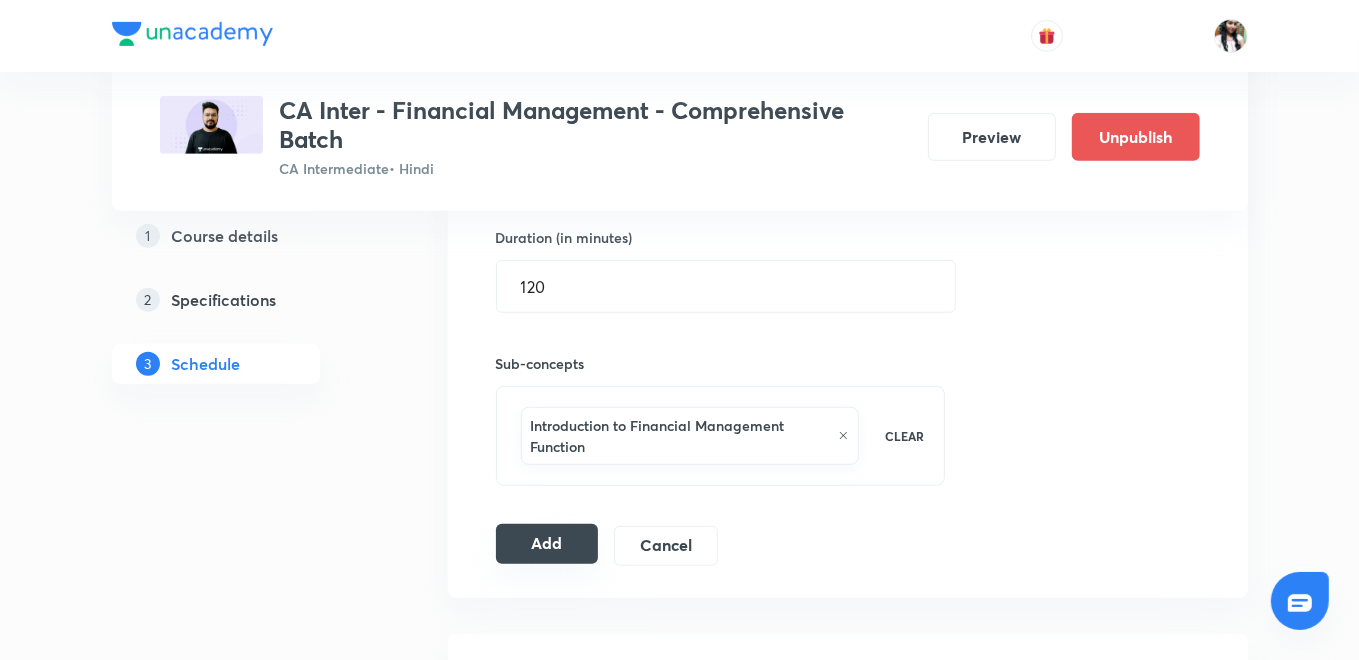 click on "Add" at bounding box center (547, 544) 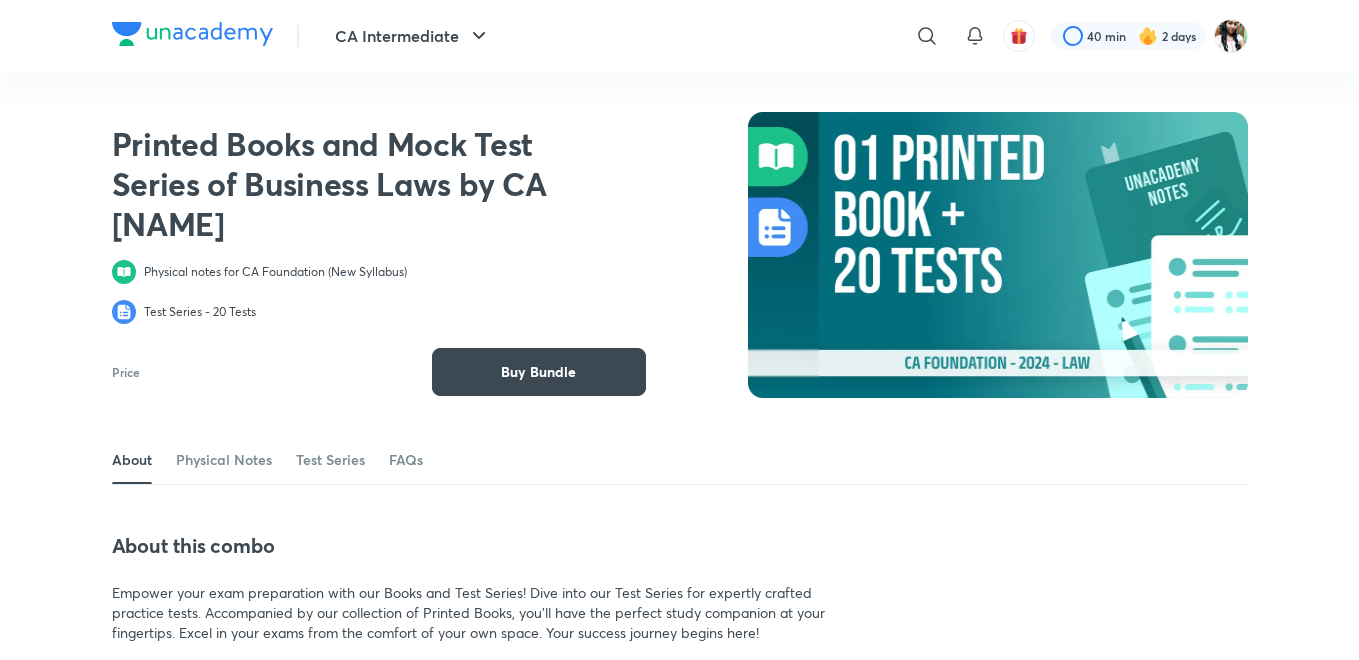 scroll, scrollTop: 0, scrollLeft: 0, axis: both 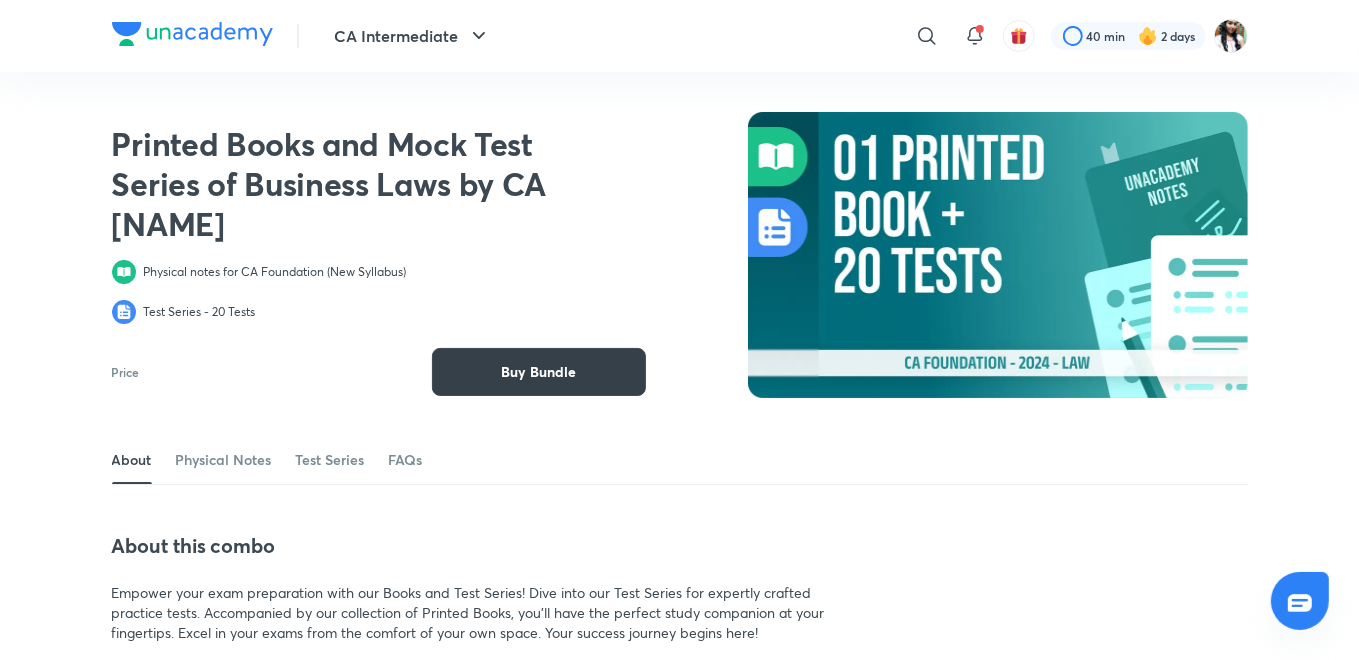 click on "Buy Bundle" at bounding box center (539, 372) 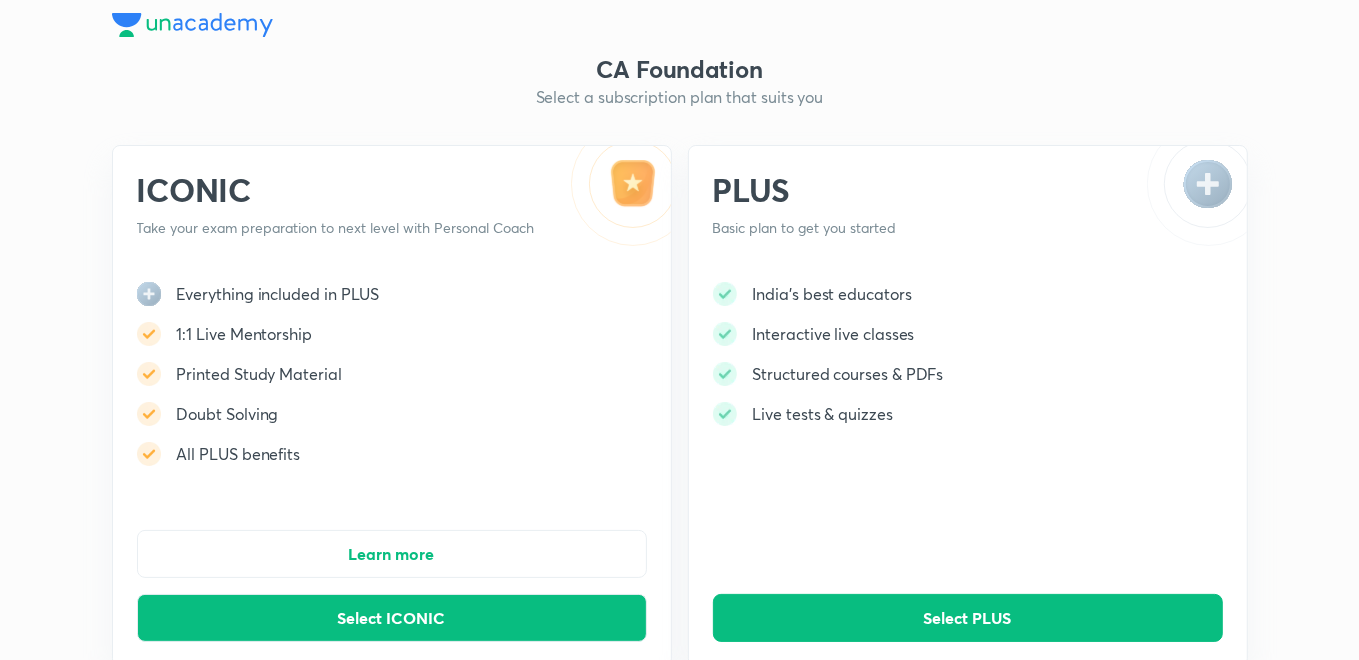scroll, scrollTop: 25, scrollLeft: 0, axis: vertical 